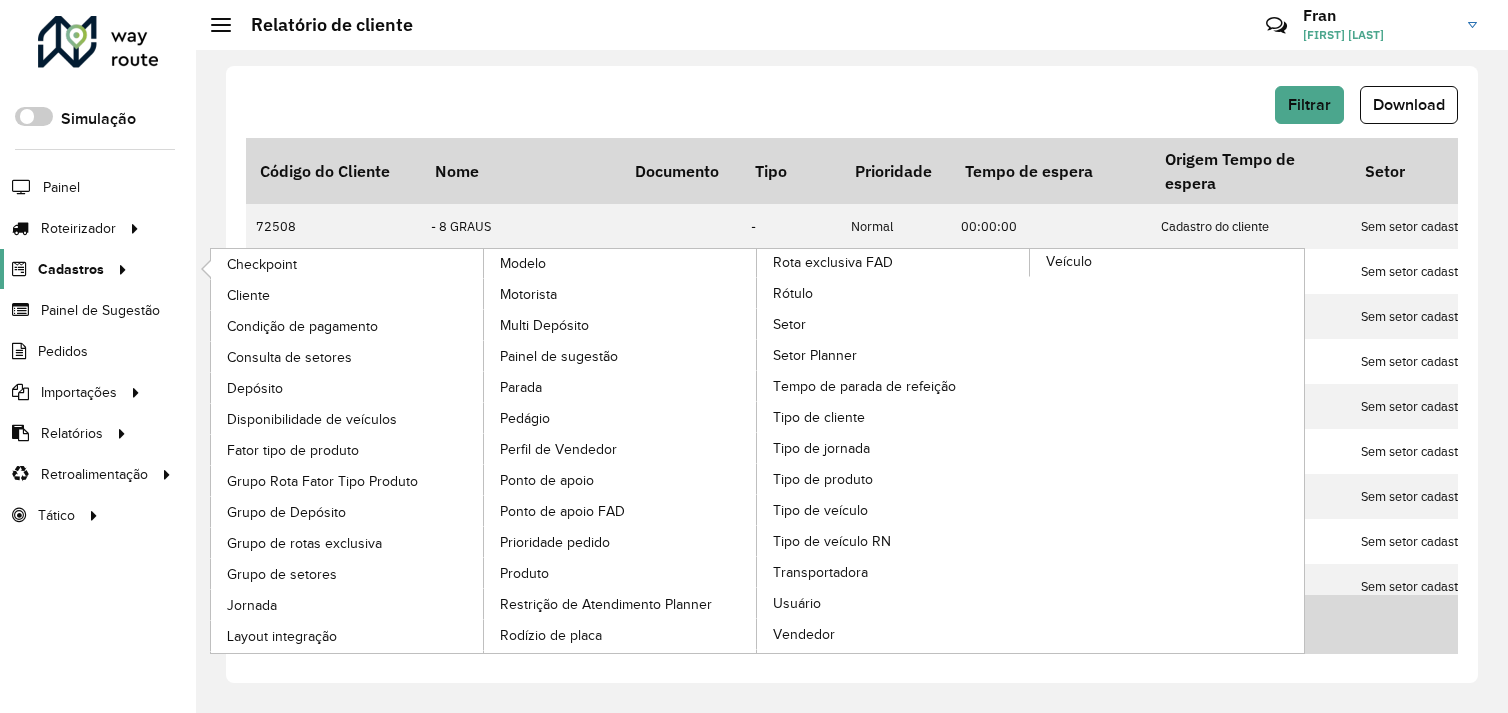 scroll, scrollTop: 0, scrollLeft: 0, axis: both 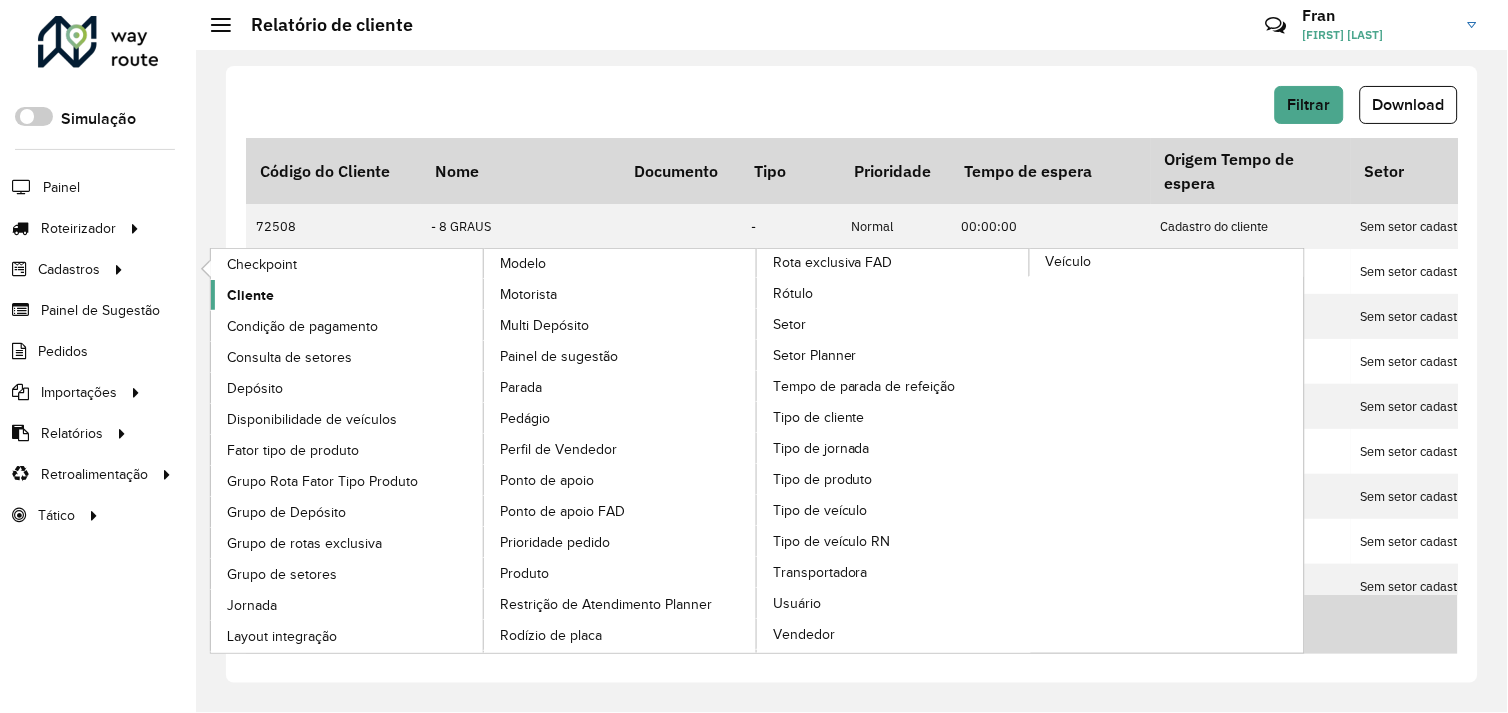 click on "Cliente" 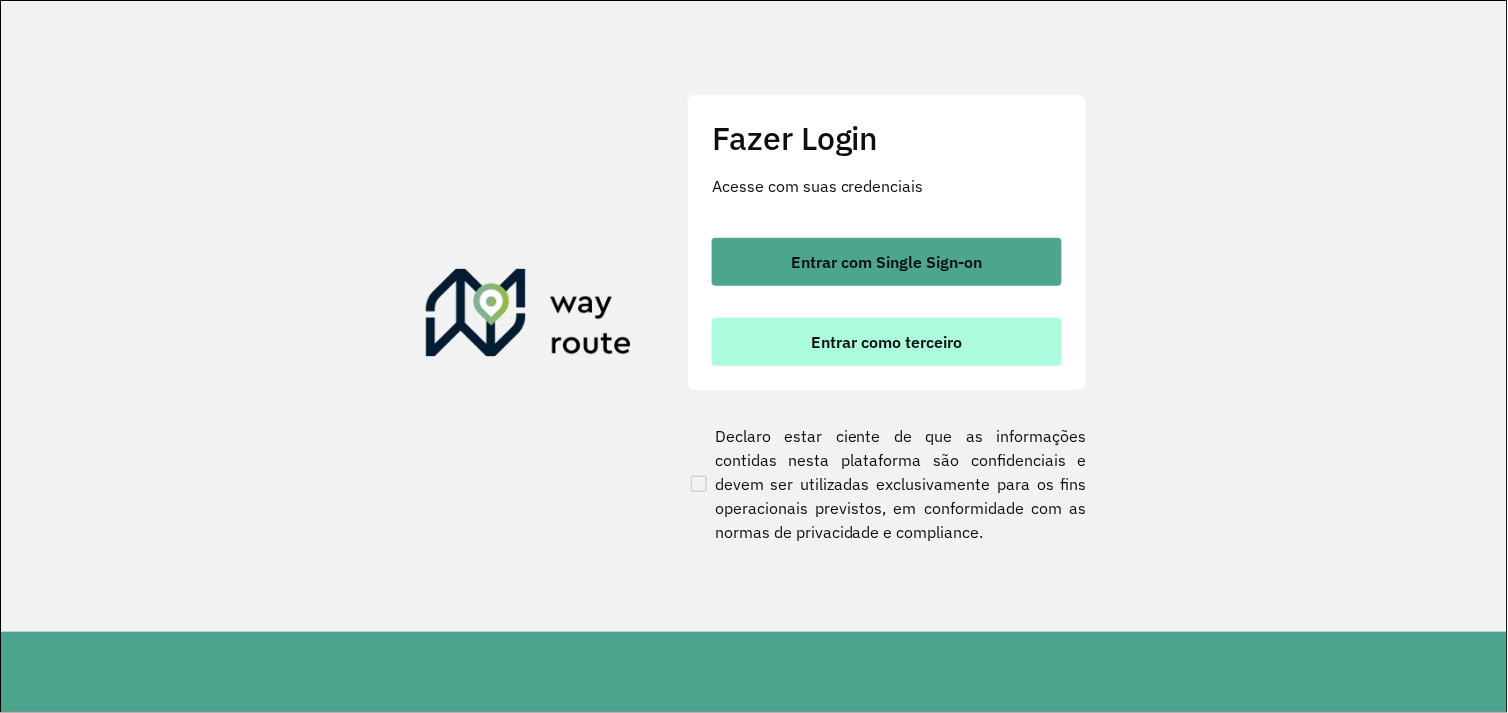 click on "Entrar como terceiro" at bounding box center (887, 342) 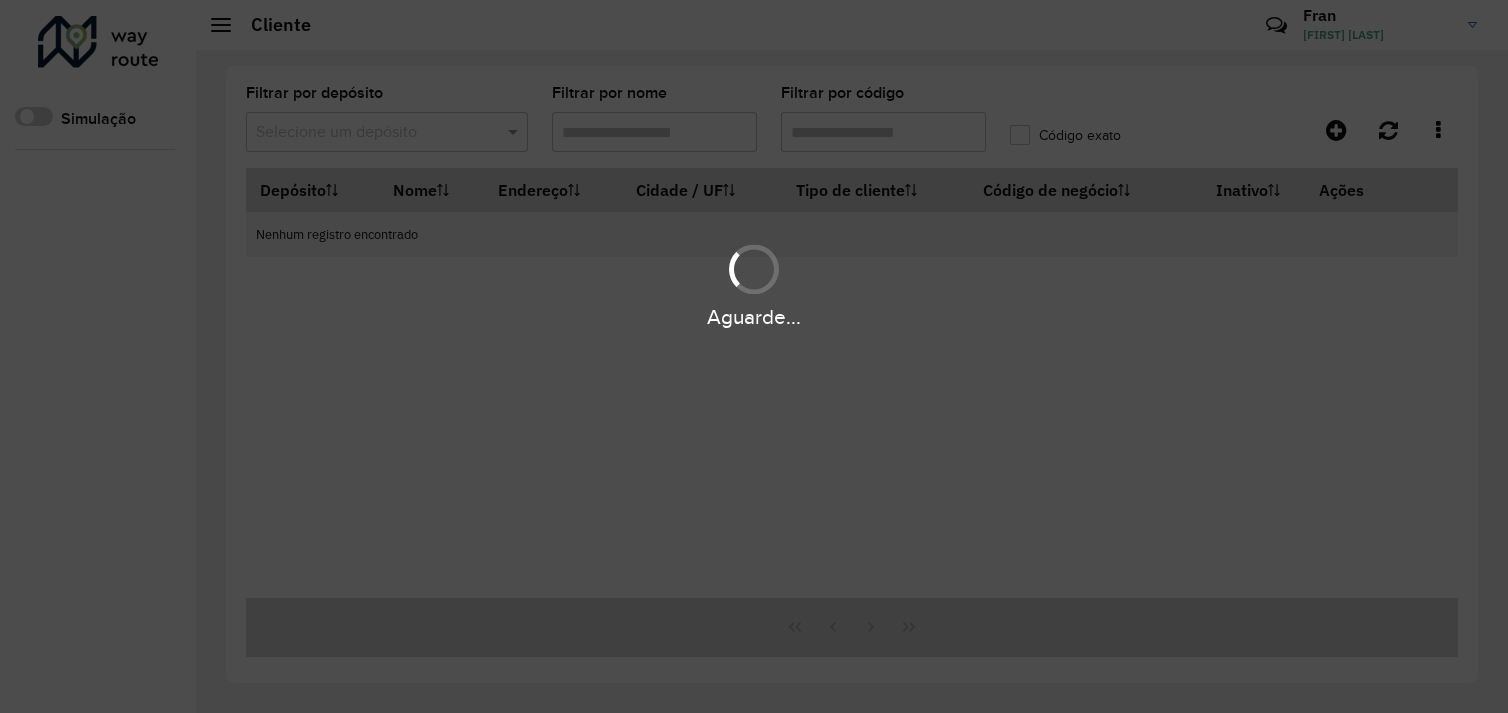 scroll, scrollTop: 0, scrollLeft: 0, axis: both 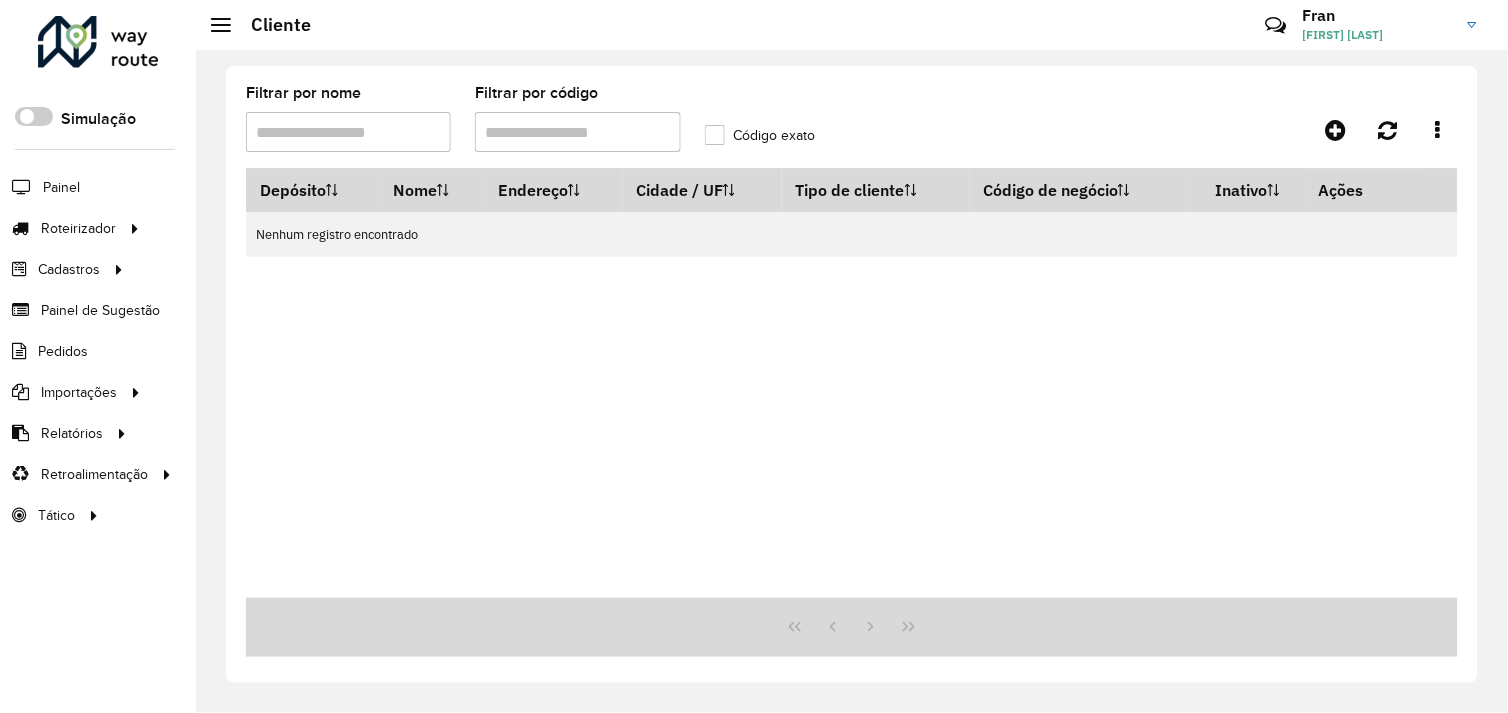 click on "Filtrar por nome" at bounding box center (348, 132) 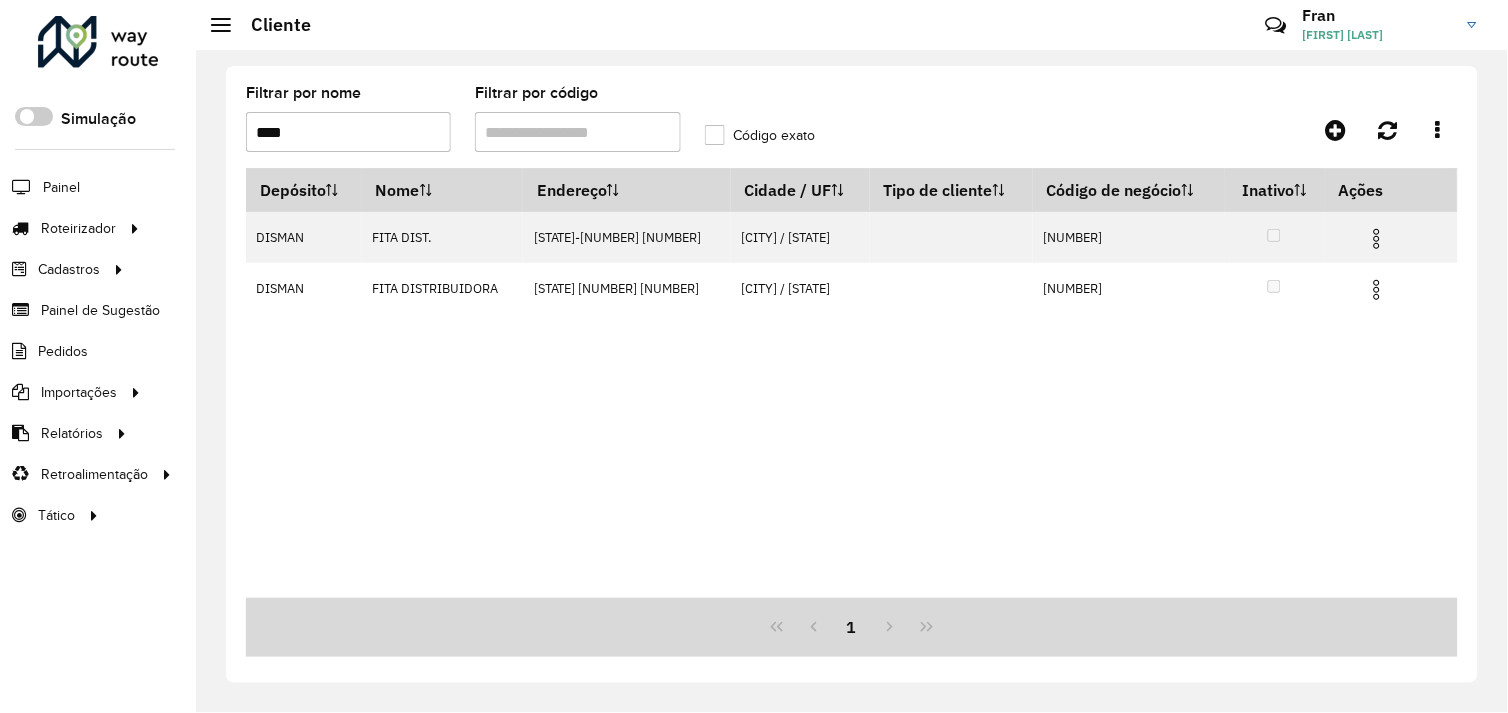 type on "****" 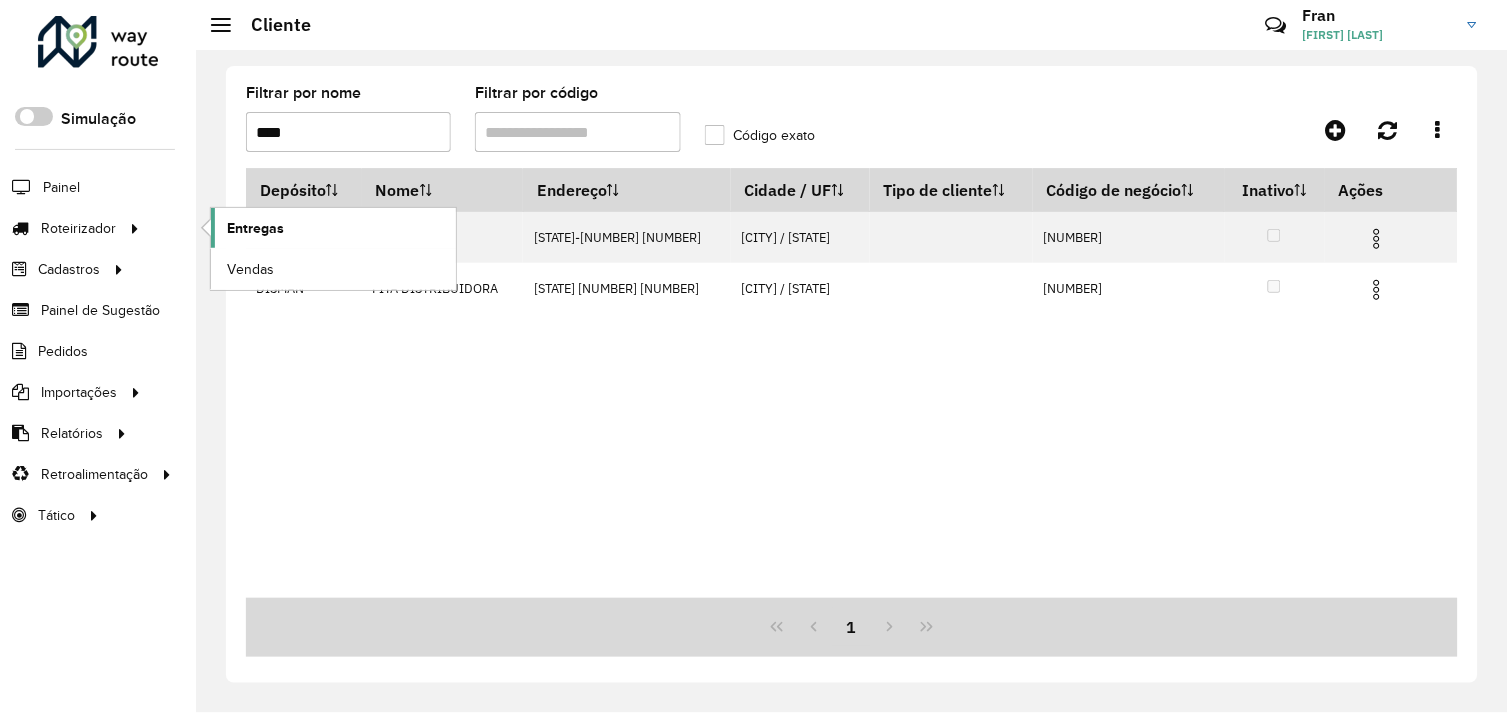 click on "Entregas" 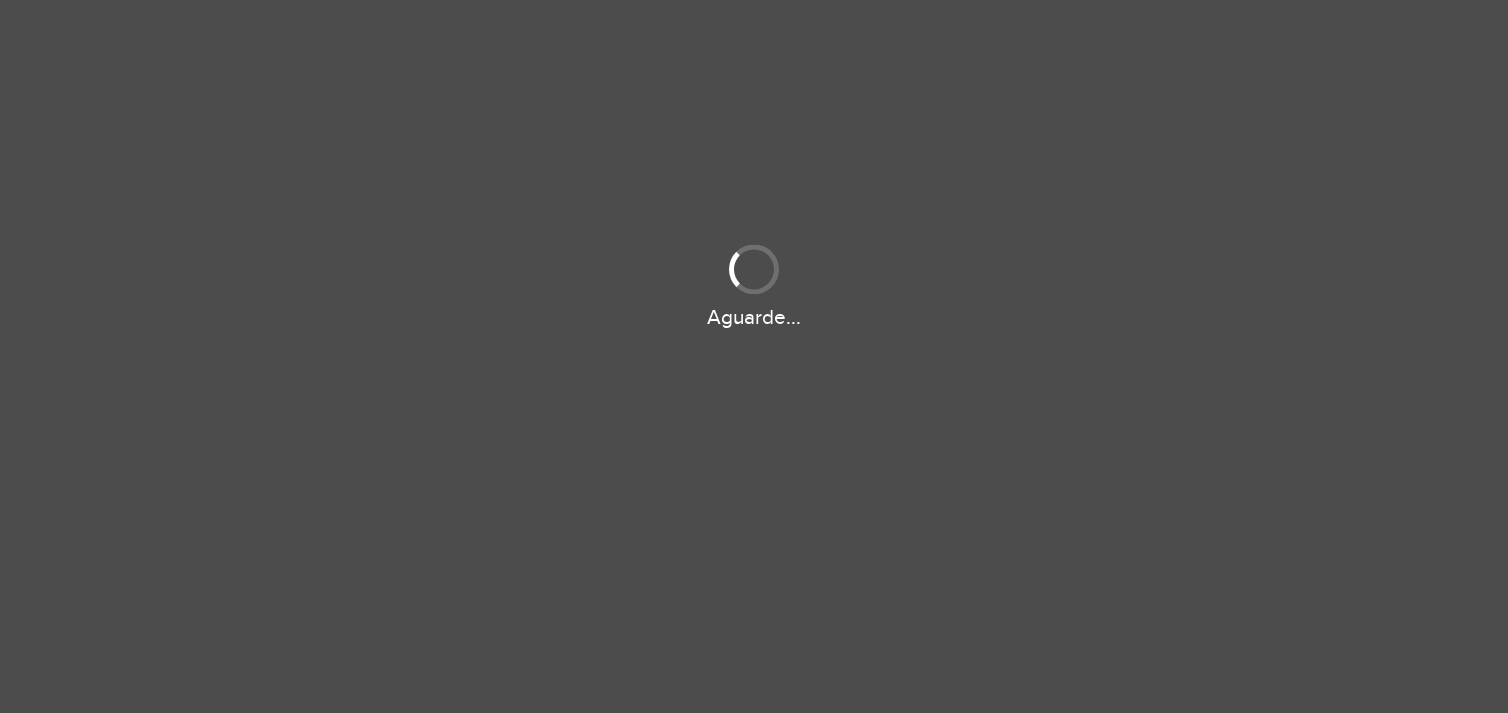 scroll, scrollTop: 0, scrollLeft: 0, axis: both 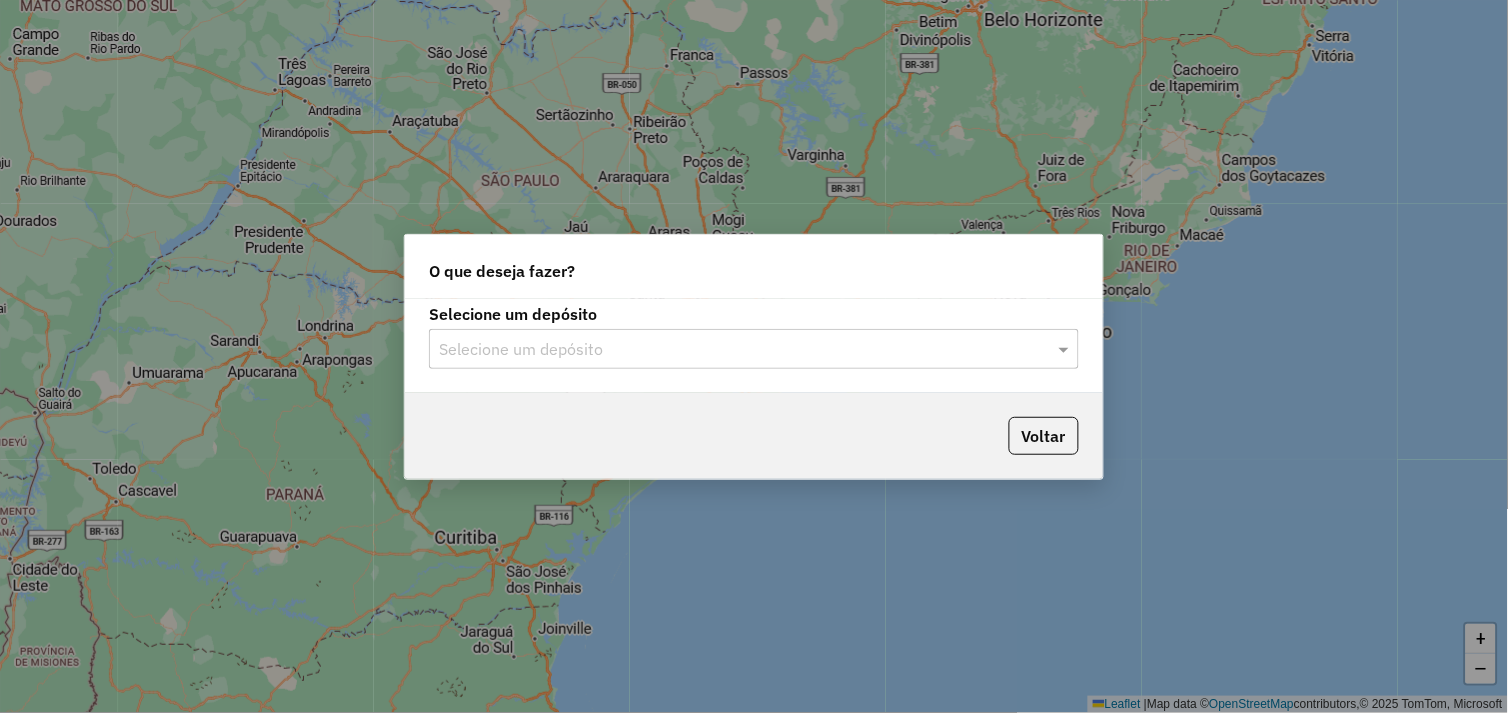 drag, startPoint x: 1066, startPoint y: 356, endPoint x: 1020, endPoint y: 363, distance: 46.52956 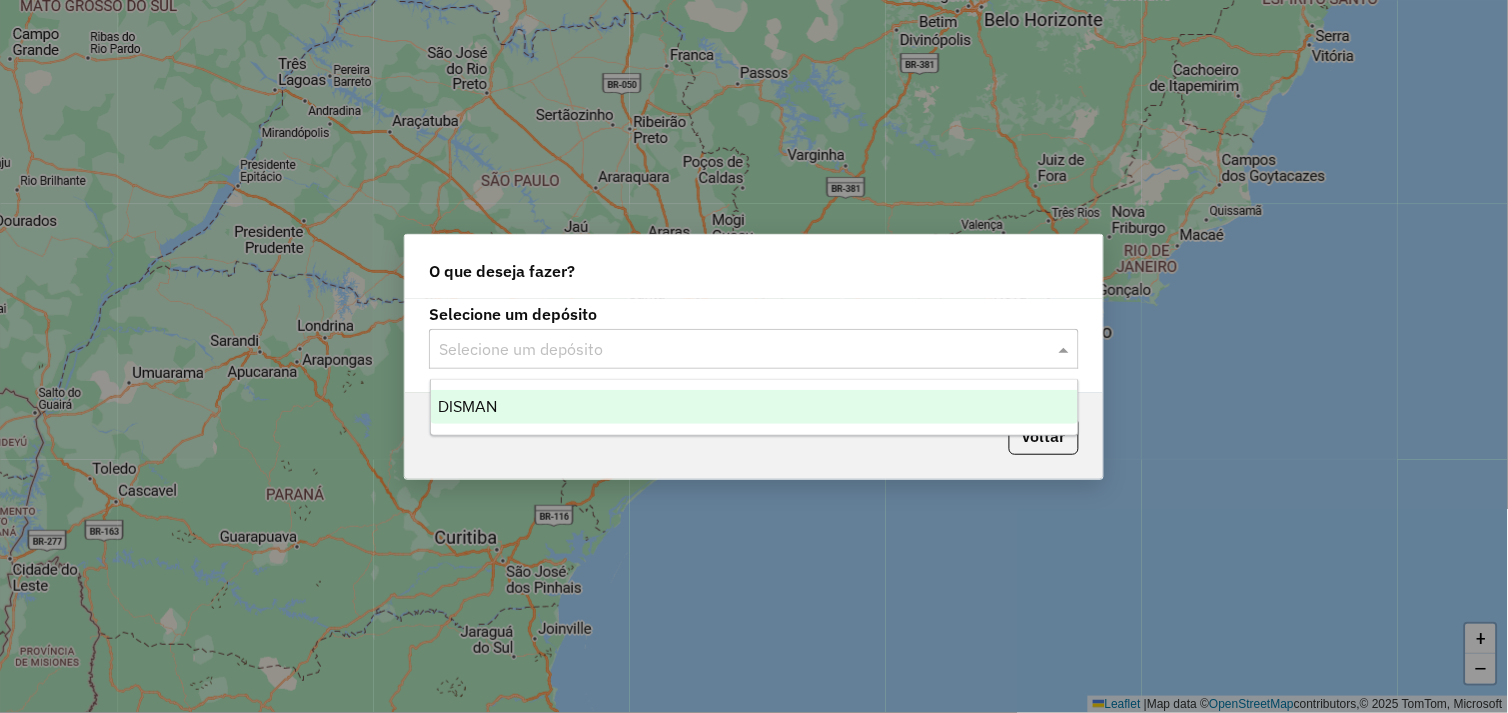click on "DISMAN" at bounding box center [755, 407] 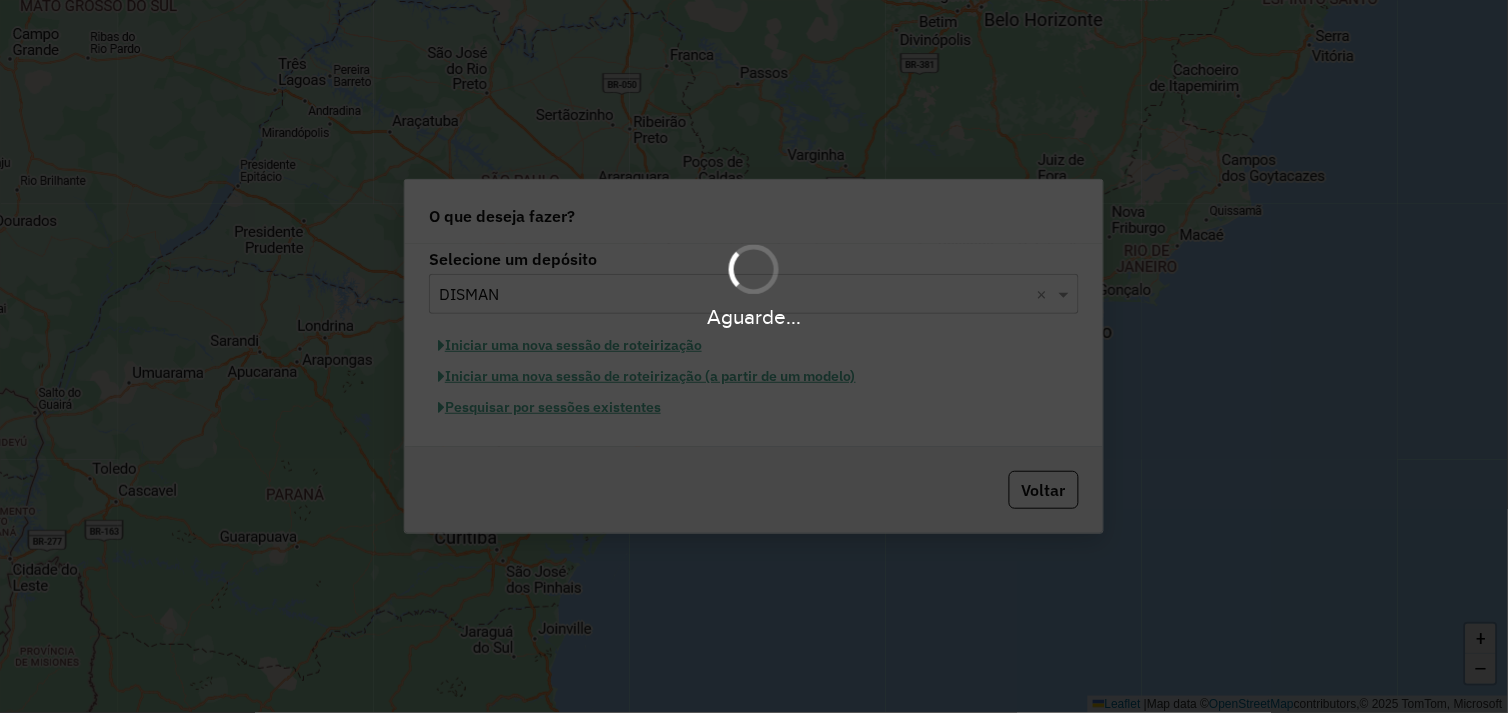 click on "Aguarde..." at bounding box center [754, 356] 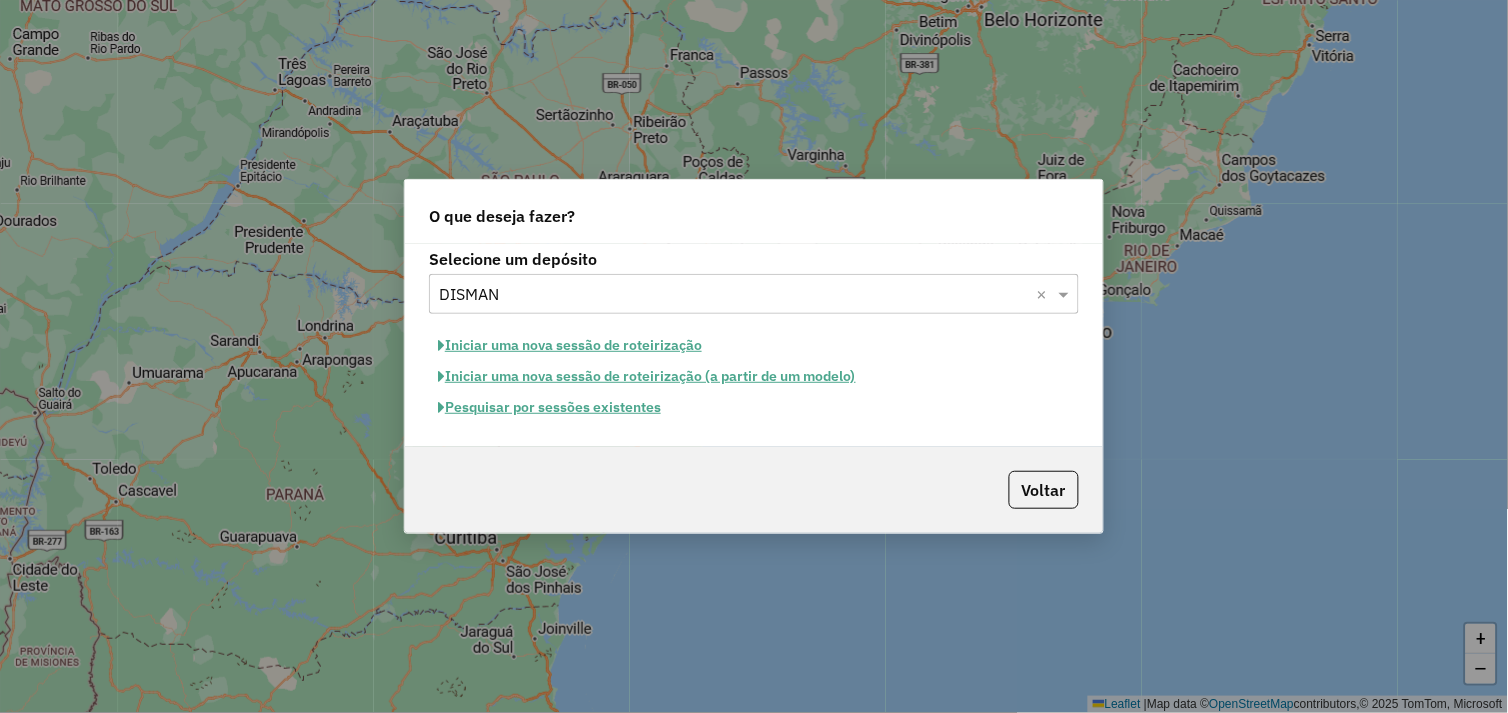 click on "Pesquisar por sessões existentes" 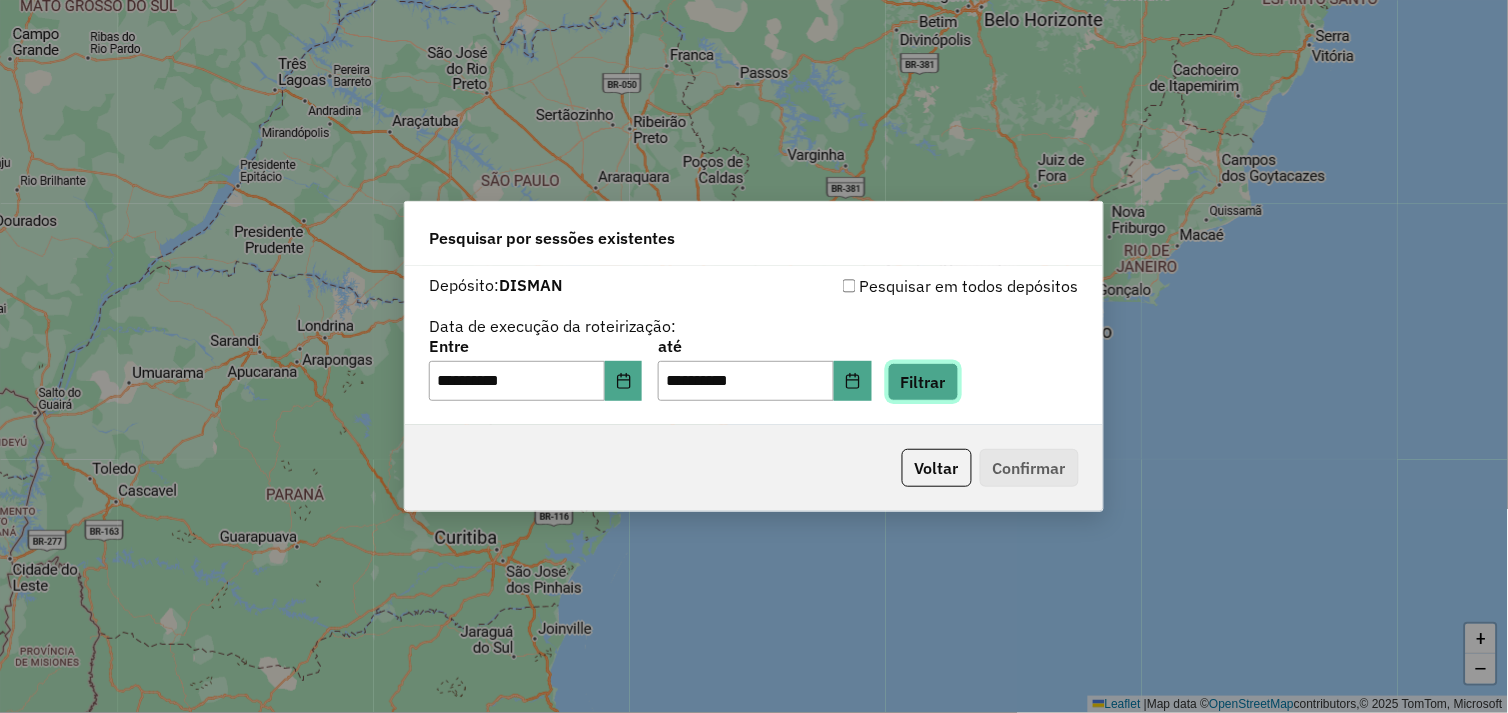 drag, startPoint x: 942, startPoint y: 393, endPoint x: 956, endPoint y: 401, distance: 16.124516 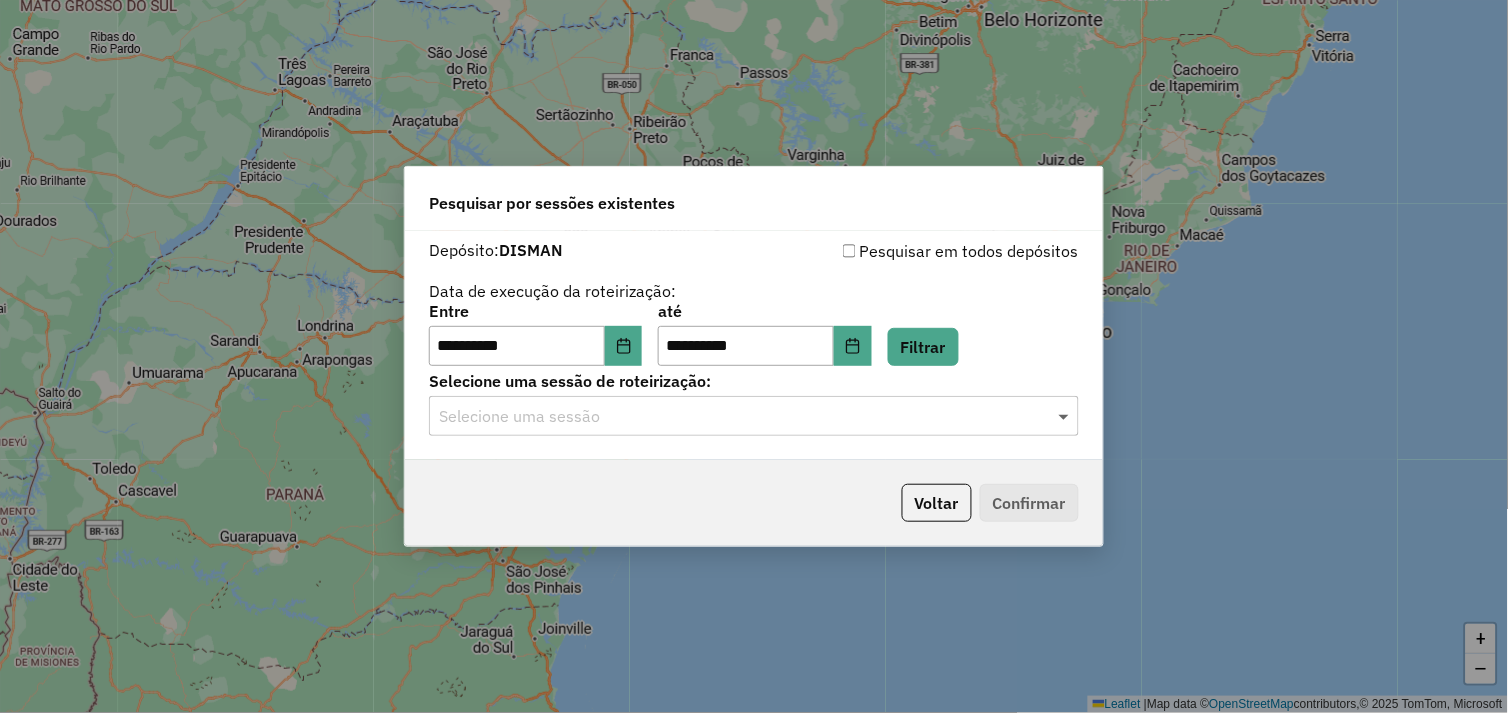 click 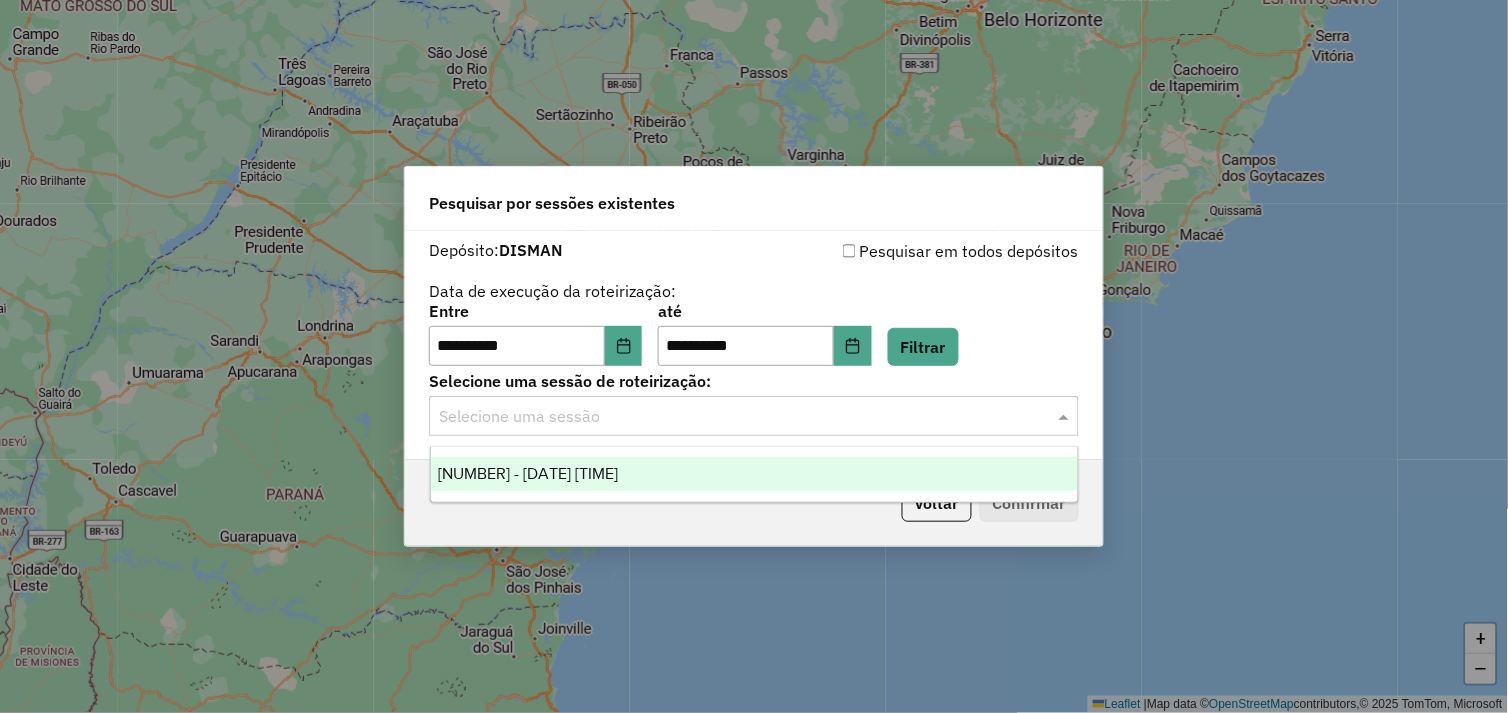 click on "963296 - 11/07/2025 17:10" at bounding box center (755, 474) 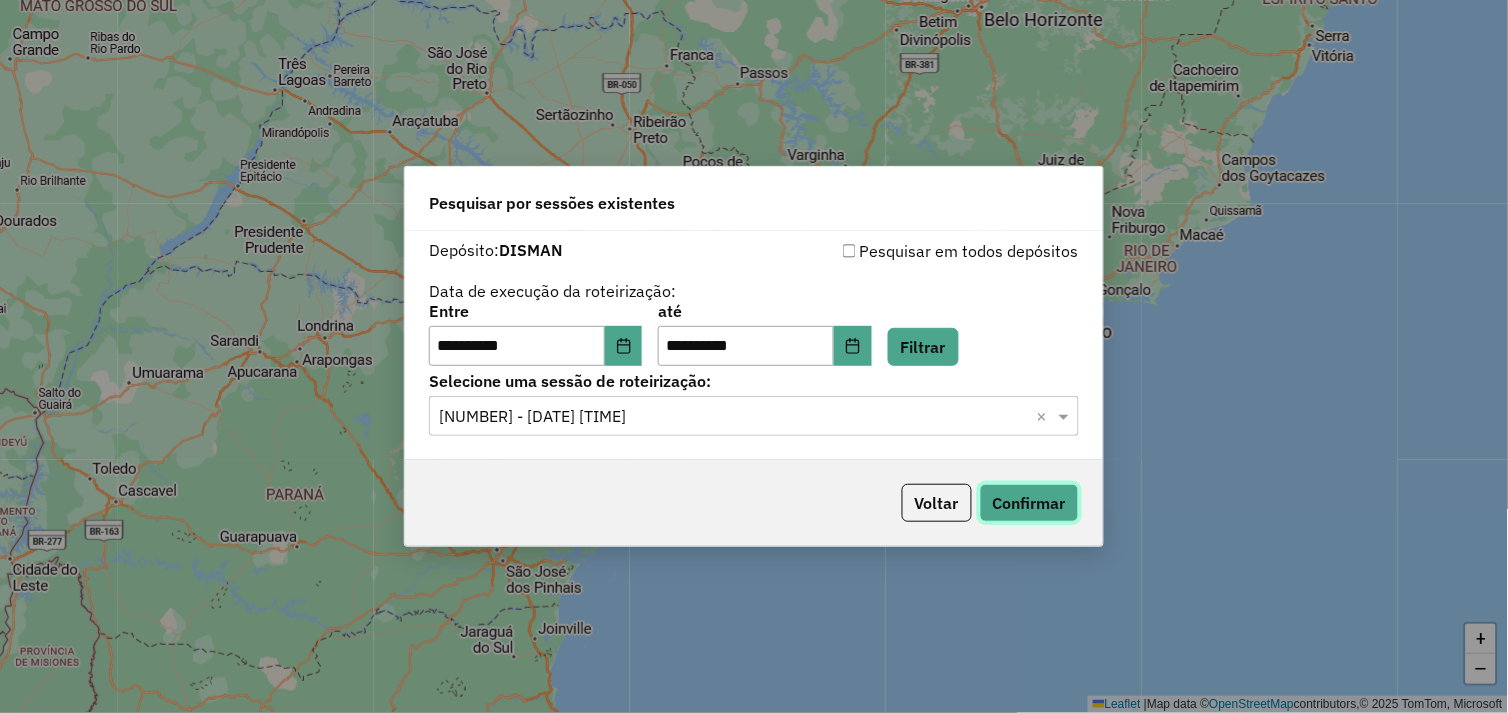 click on "Confirmar" 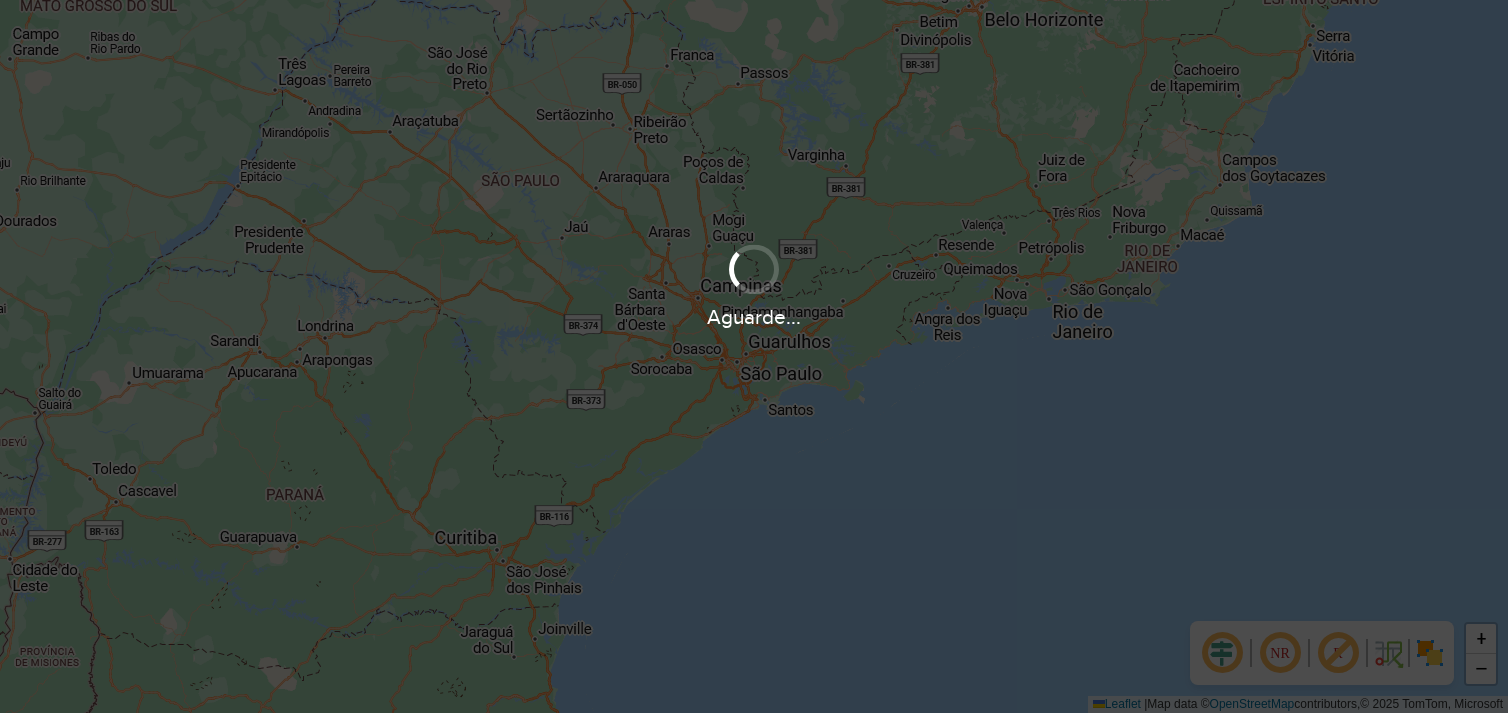 scroll, scrollTop: 0, scrollLeft: 0, axis: both 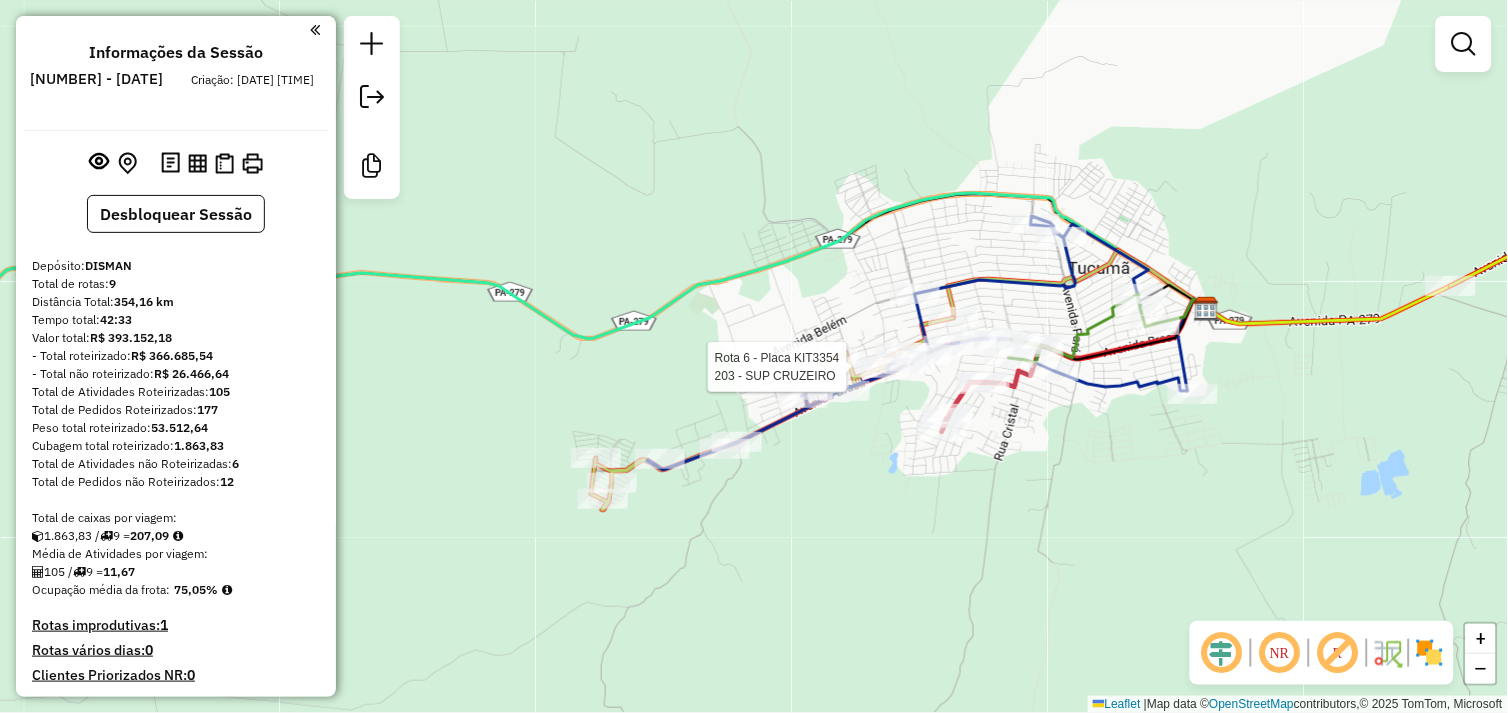 select on "**********" 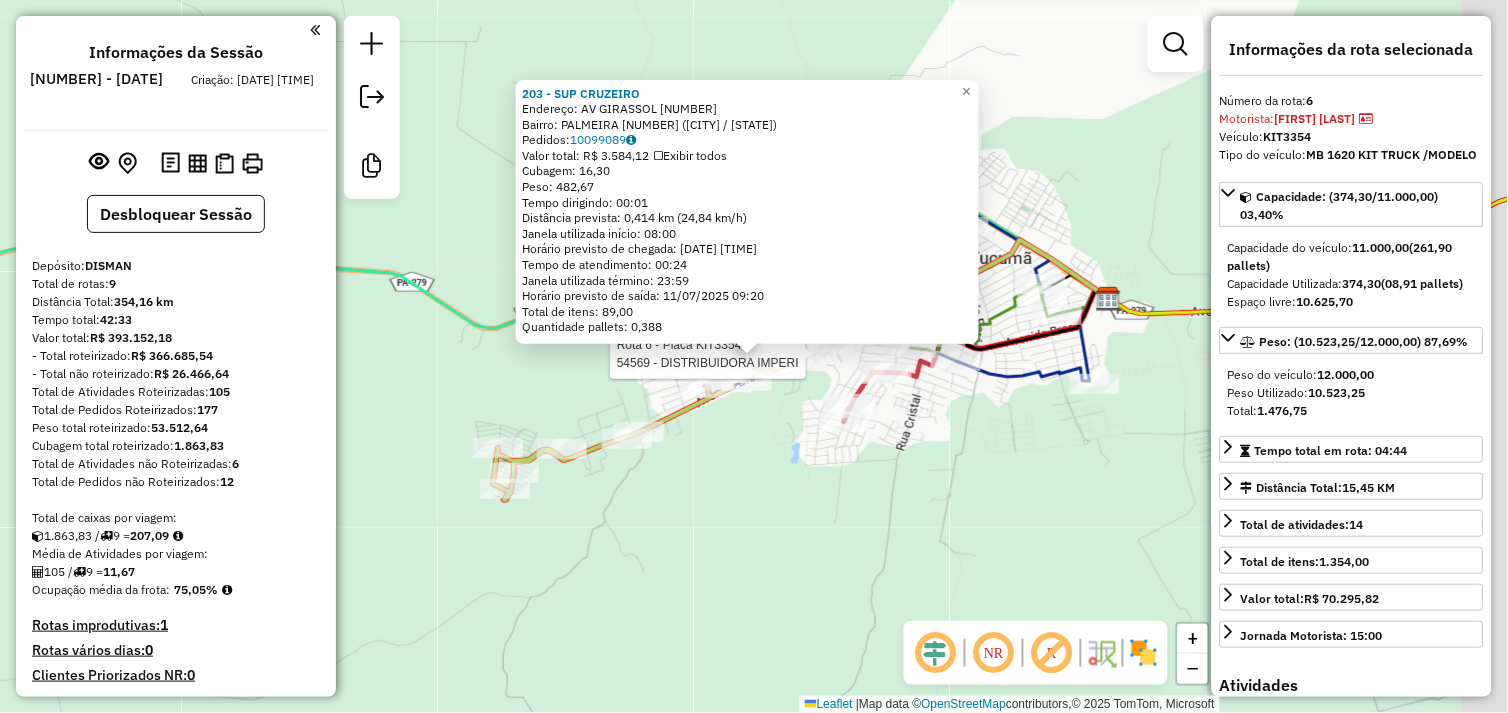 scroll, scrollTop: 1256, scrollLeft: 0, axis: vertical 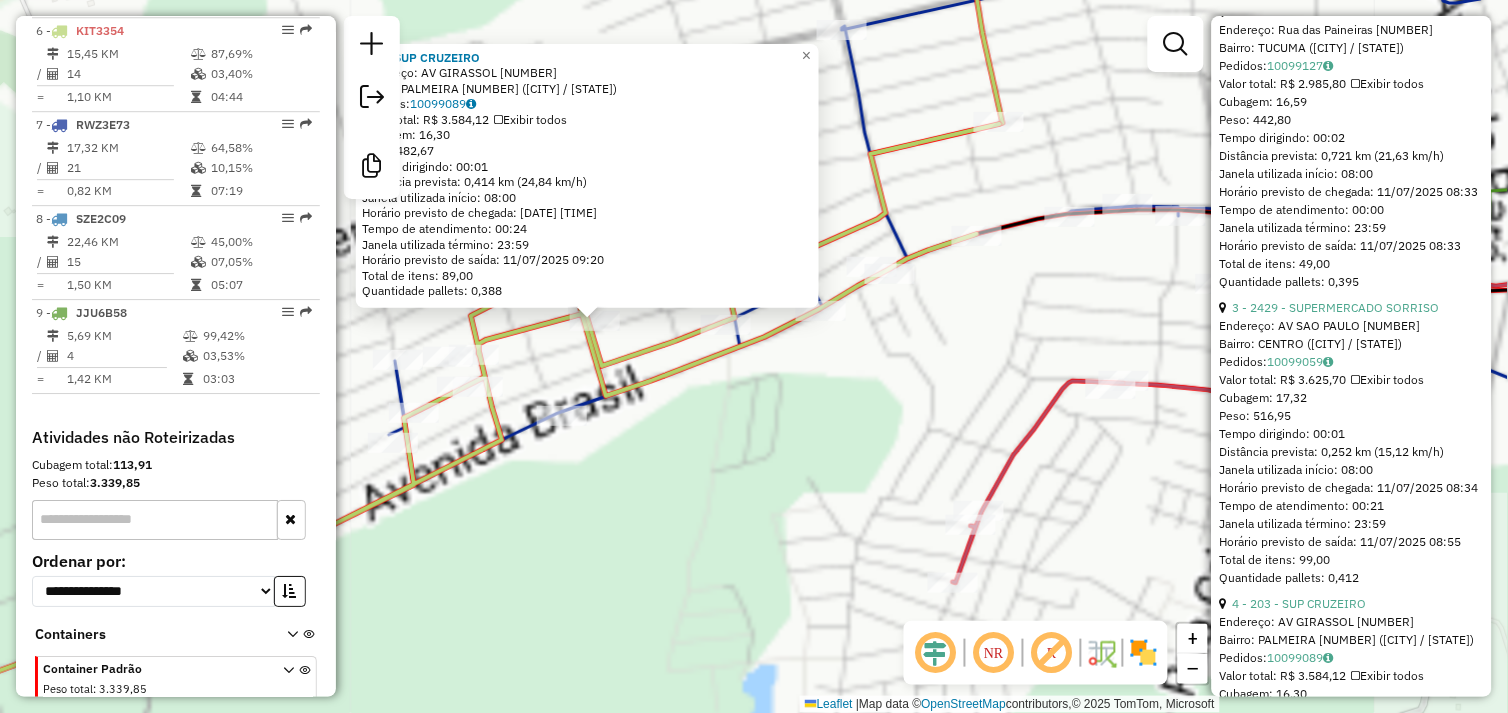 drag, startPoint x: 744, startPoint y: 418, endPoint x: 780, endPoint y: 423, distance: 36.345562 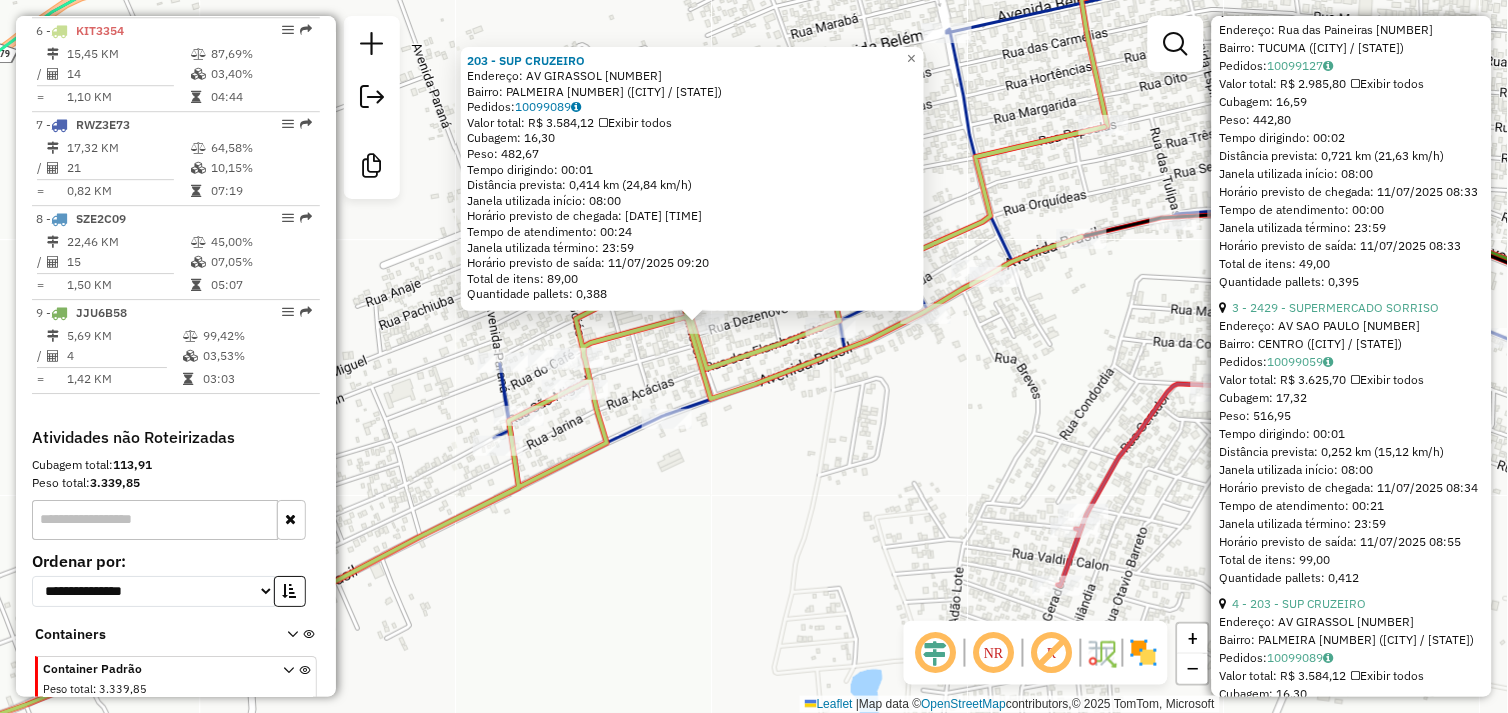 drag, startPoint x: 771, startPoint y: 431, endPoint x: 820, endPoint y: 425, distance: 49.365982 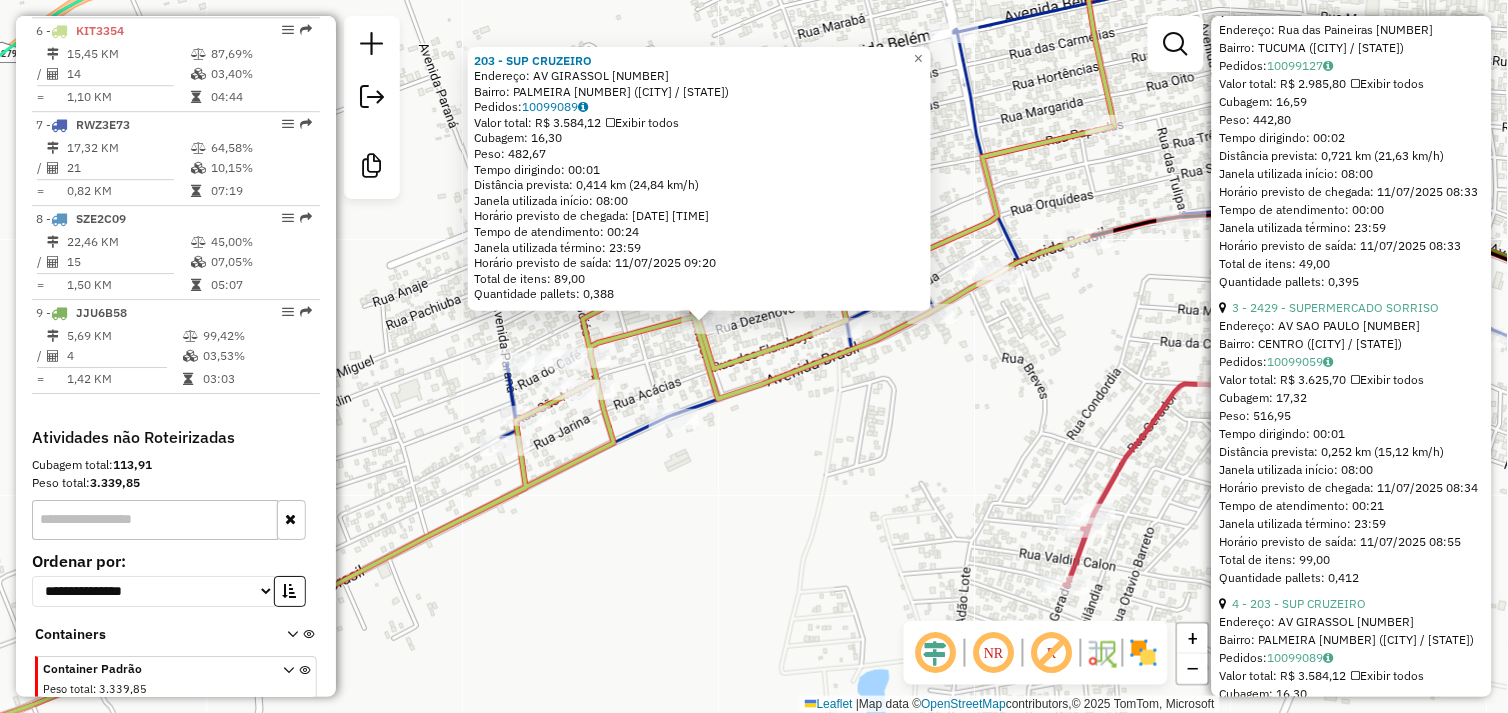 click on "203 - SUP CRUZEIRO  Endereço:  AV GIRASSOL 2222   Bairro: PALMEIRA 1 (TUCUMA / PA)   Pedidos:  10099089   Valor total: R$ 3.584,12   Exibir todos   Cubagem: 16,30  Peso: 482,67  Tempo dirigindo: 00:01   Distância prevista: 0,414 km (24,84 km/h)   Janela utilizada início: 08:00   Horário previsto de chegada: 11/07/2025 08:56   Tempo de atendimento: 00:24   Janela utilizada término: 23:59   Horário previsto de saída: 11/07/2025 09:20   Total de itens: 89,00   Quantidade pallets: 0,388  × Janela de atendimento Grade de atendimento Capacidade Transportadoras Veículos Cliente Pedidos  Rotas Selecione os dias de semana para filtrar as janelas de atendimento  Seg   Ter   Qua   Qui   Sex   Sáb   Dom  Informe o período da janela de atendimento: De: Até:  Filtrar exatamente a janela do cliente  Considerar janela de atendimento padrão  Selecione os dias de semana para filtrar as grades de atendimento  Seg   Ter   Qua   Qui   Sex   Sáb   Dom   Considerar clientes sem dia de atendimento cadastrado  De:  De:" 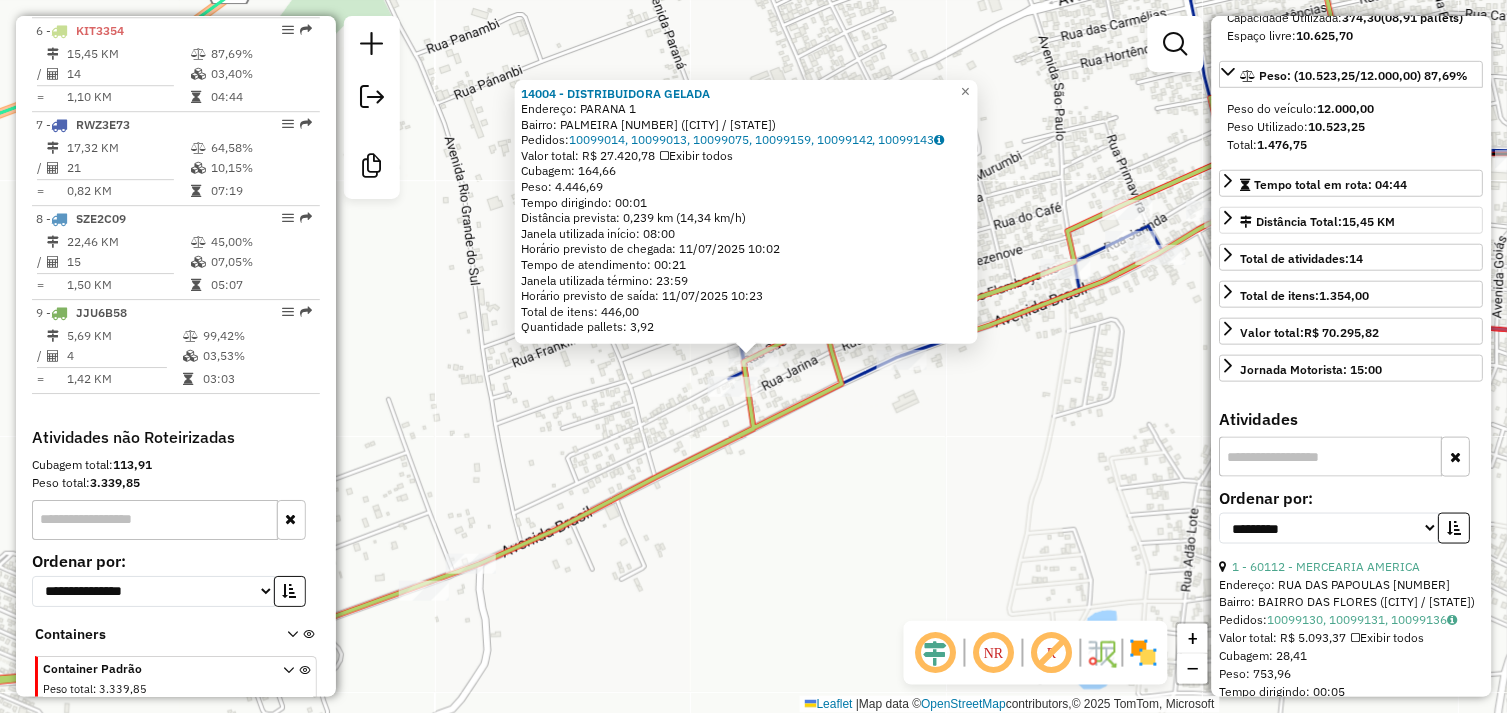 scroll, scrollTop: 555, scrollLeft: 0, axis: vertical 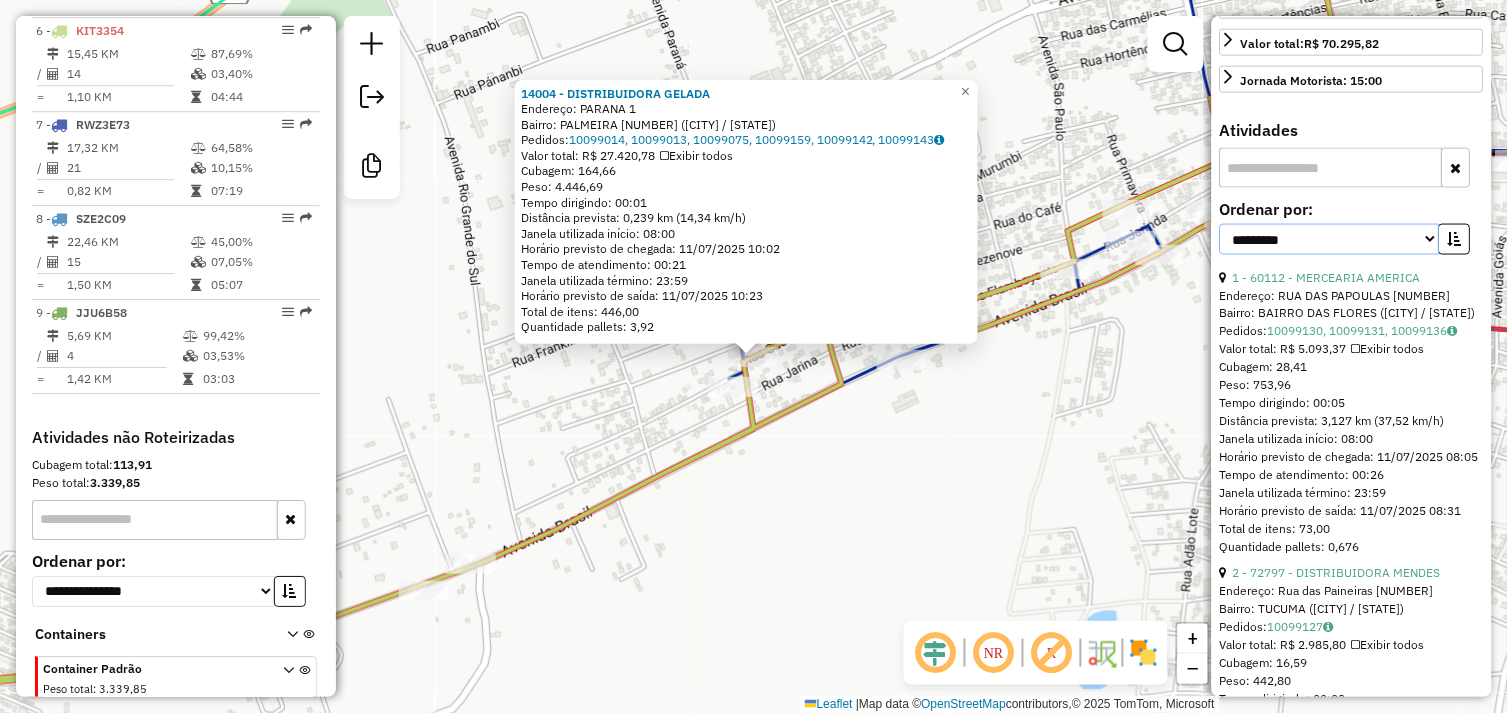 click on "**********" at bounding box center (1330, 239) 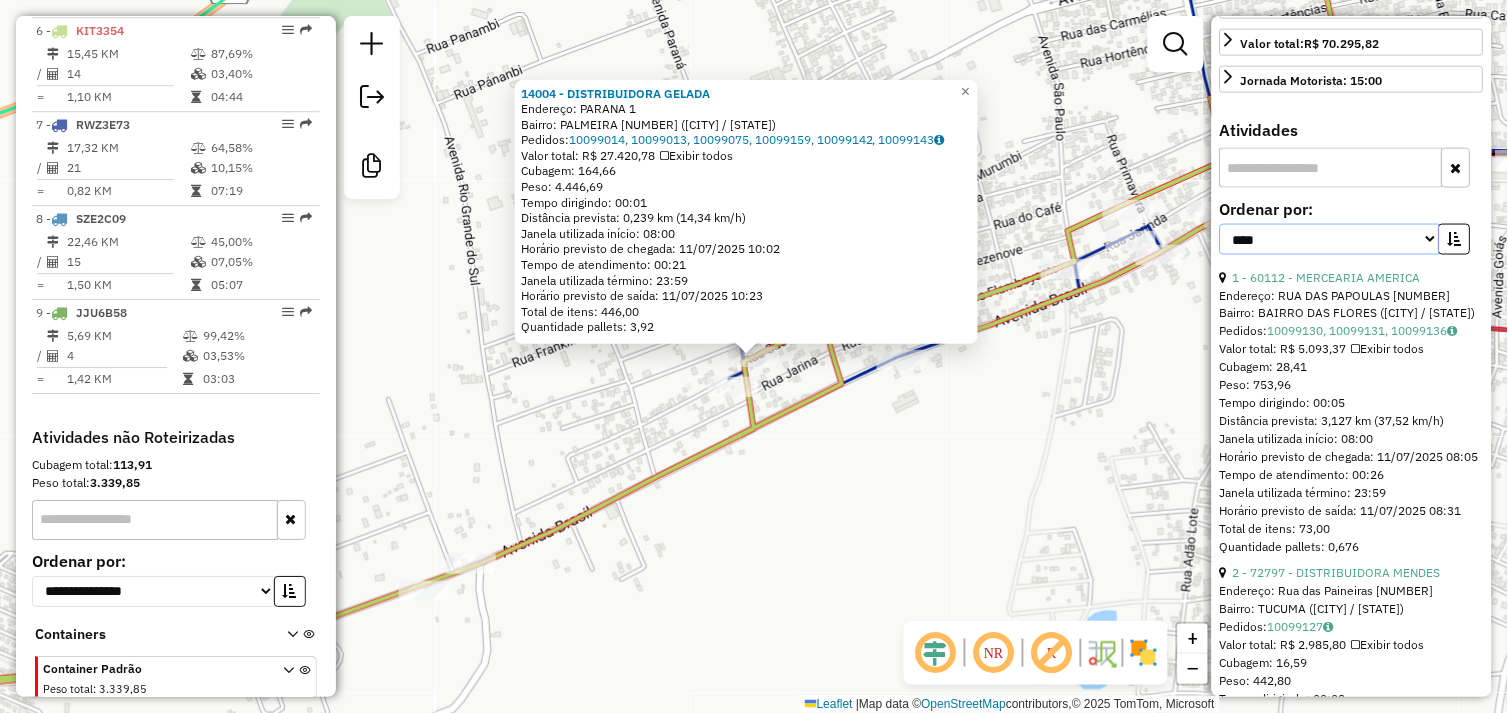 click on "**********" at bounding box center [1330, 239] 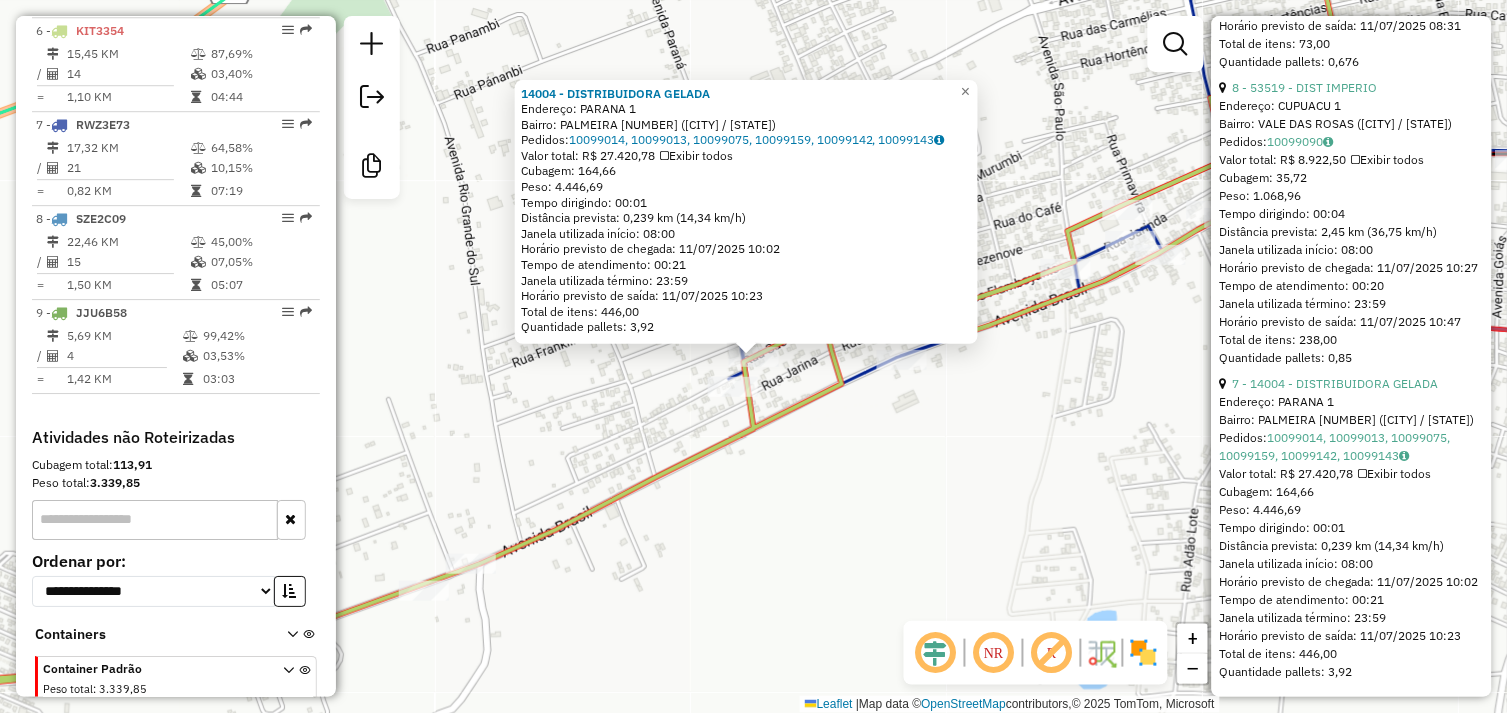 scroll, scrollTop: 4562, scrollLeft: 0, axis: vertical 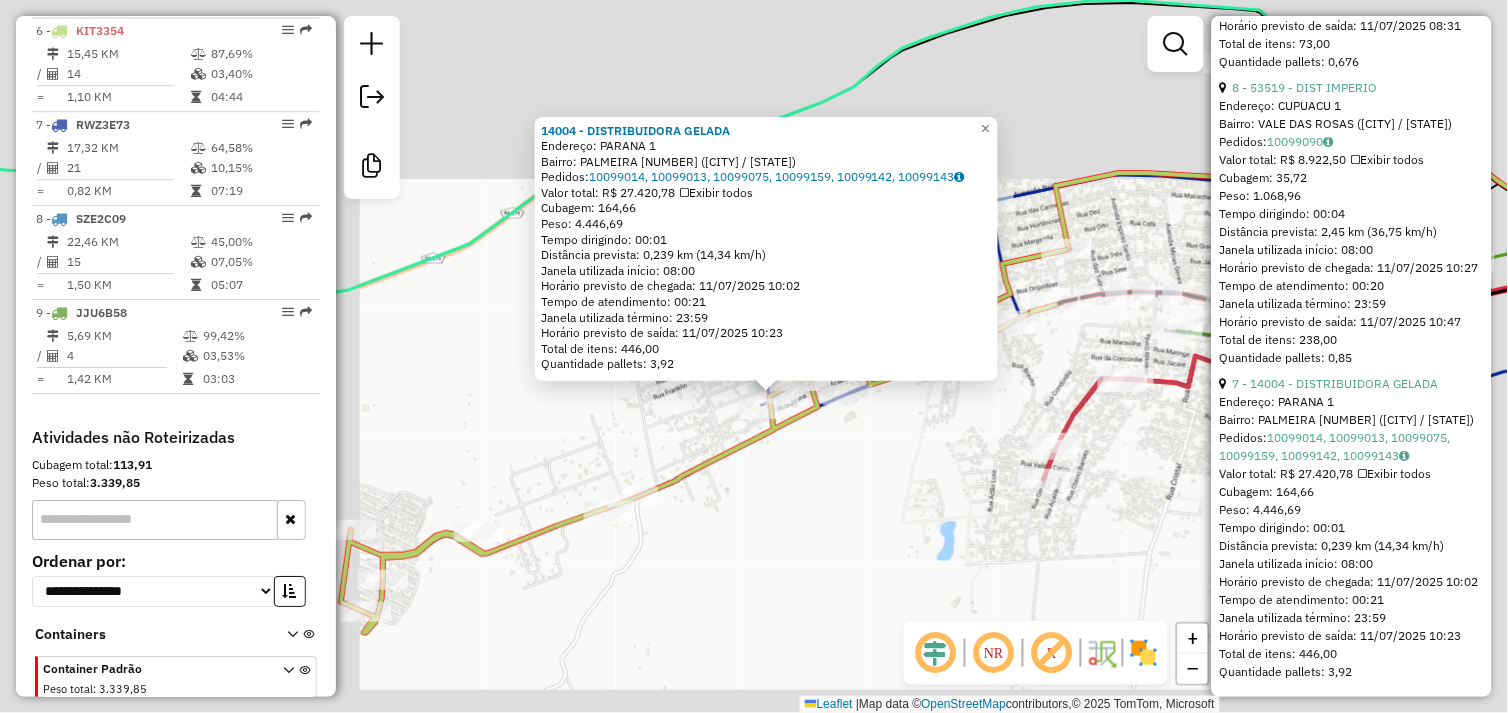 click on "14004 - DISTRIBUIDORA GELADA  Endereço:  PARANA 1   Bairro: PALMEIRA 1 (TUCUMA / PA)   Pedidos:  10099014, 10099013, 10099075, 10099159, 10099142, 10099143   Valor total: R$ 27.420,78   Exibir todos   Cubagem: 164,66  Peso: 4.446,69  Tempo dirigindo: 00:01   Distância prevista: 0,239 km (14,34 km/h)   Janela utilizada início: 08:00   Horário previsto de chegada: 11/07/2025 10:02   Tempo de atendimento: 00:21   Janela utilizada término: 23:59   Horário previsto de saída: 11/07/2025 10:23   Total de itens: 446,00   Quantidade pallets: 3,92  × Janela de atendimento Grade de atendimento Capacidade Transportadoras Veículos Cliente Pedidos  Rotas Selecione os dias de semana para filtrar as janelas de atendimento  Seg   Ter   Qua   Qui   Sex   Sáb   Dom  Informe o período da janela de atendimento: De: Até:  Filtrar exatamente a janela do cliente  Considerar janela de atendimento padrão  Selecione os dias de semana para filtrar as grades de atendimento  Seg   Ter   Qua   Qui   Sex   Sáb   Dom   De:  De:" 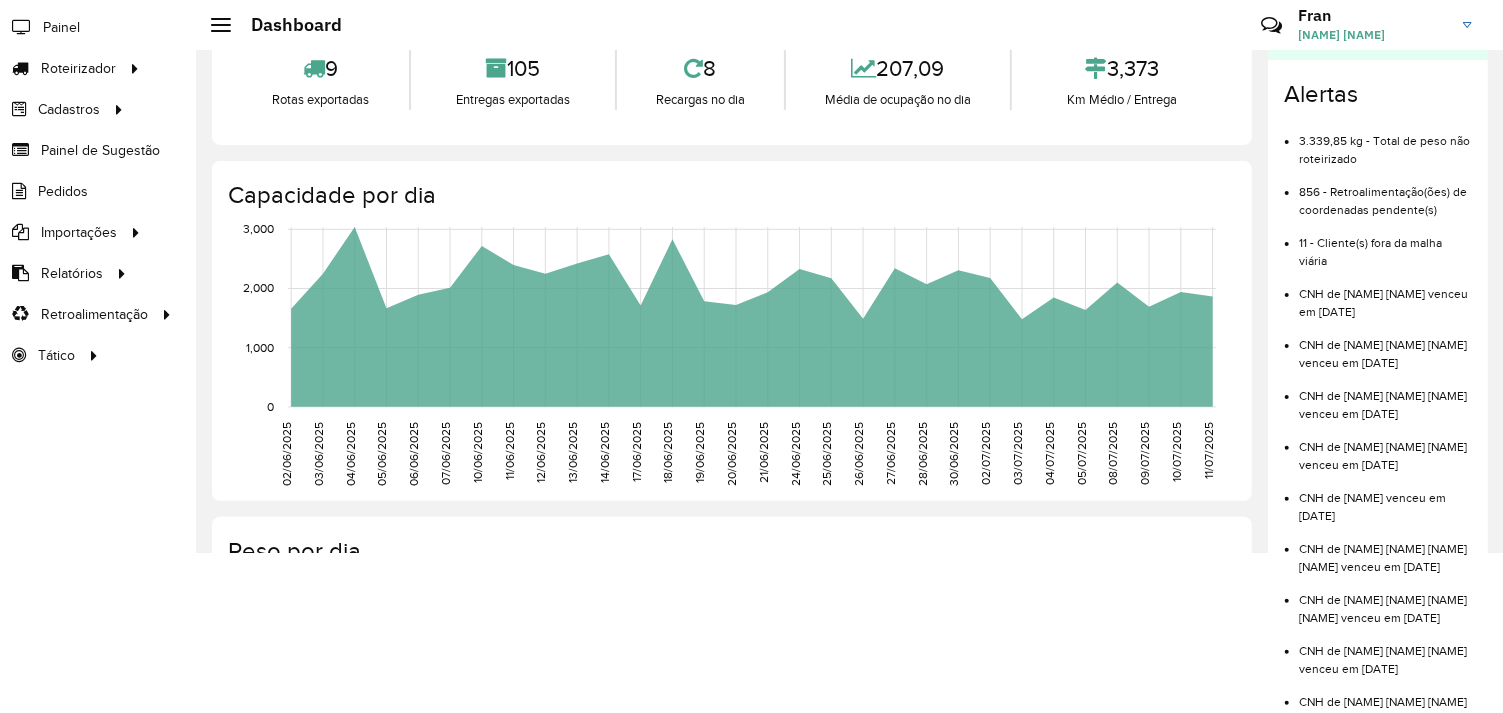 scroll, scrollTop: 0, scrollLeft: 0, axis: both 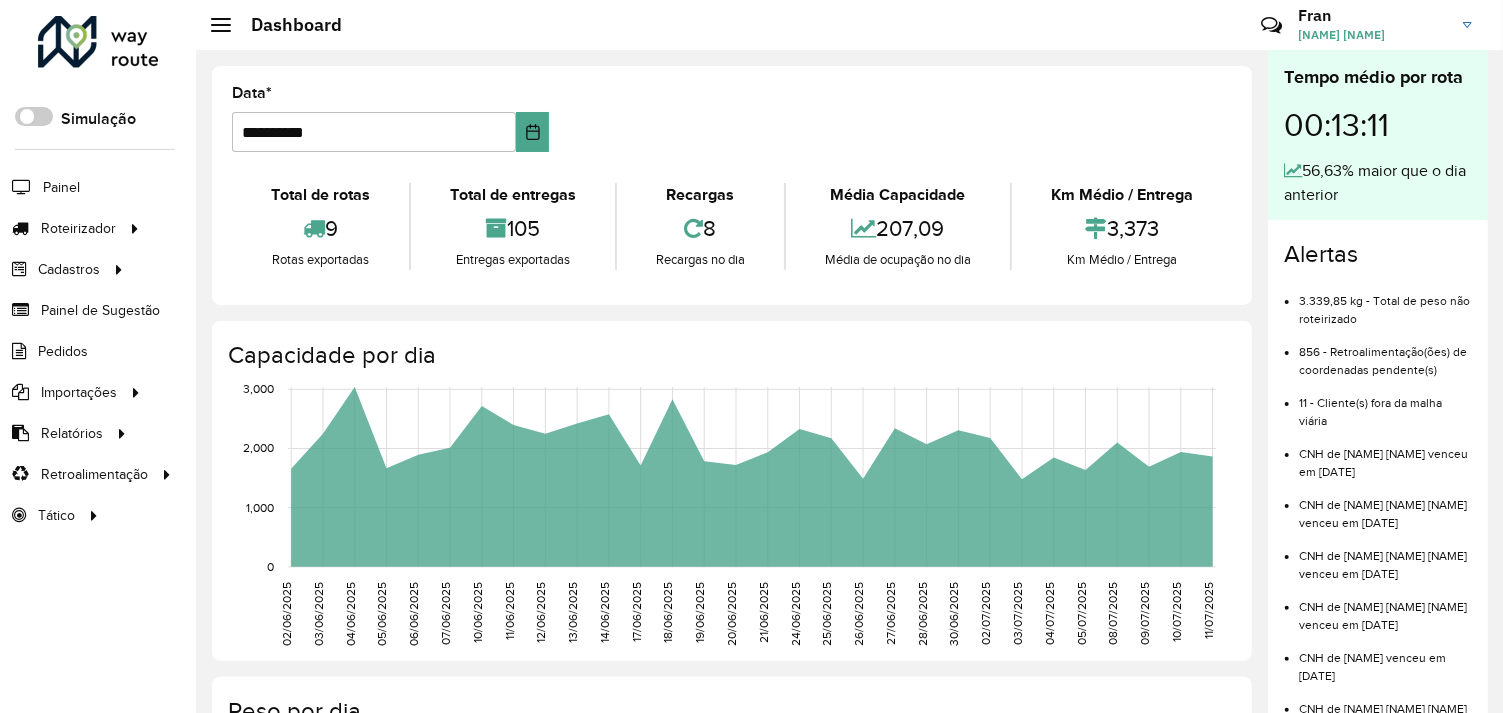 click 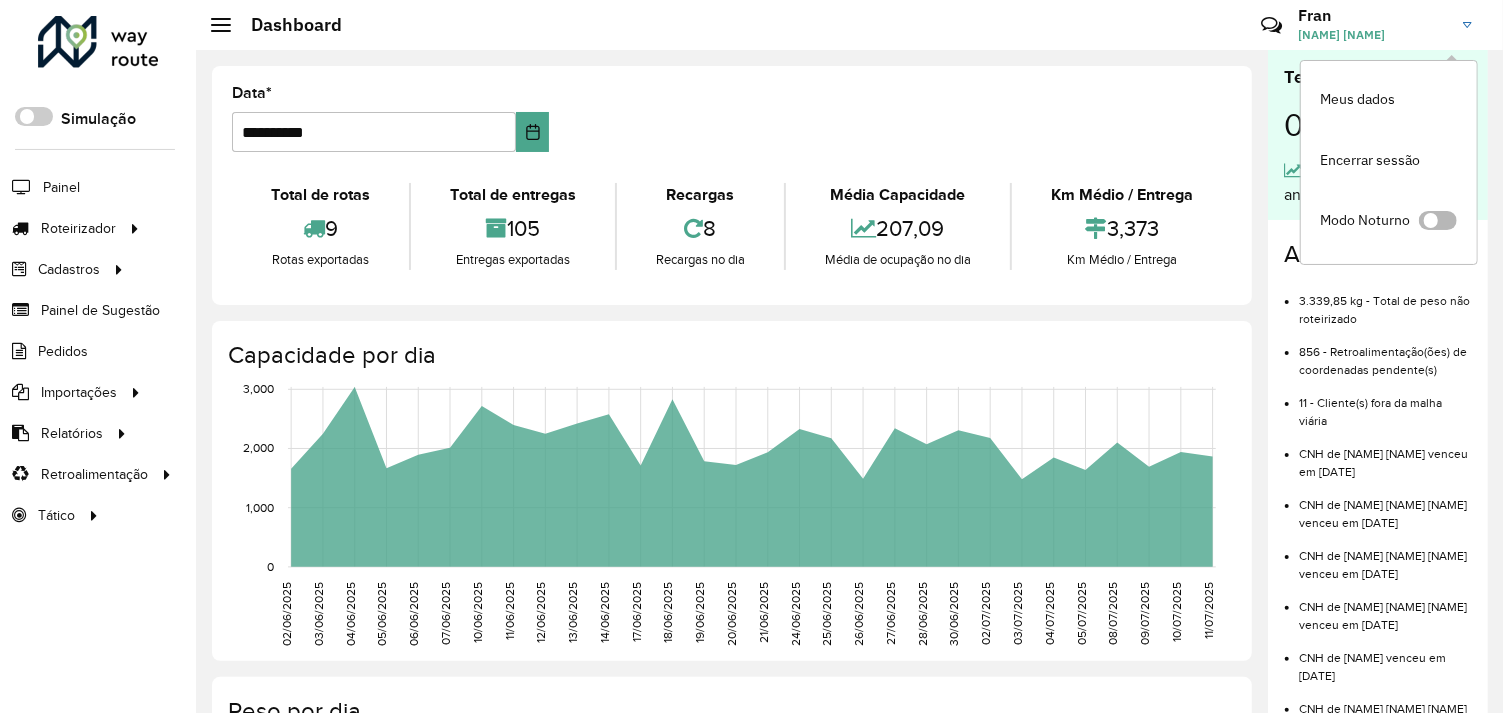click 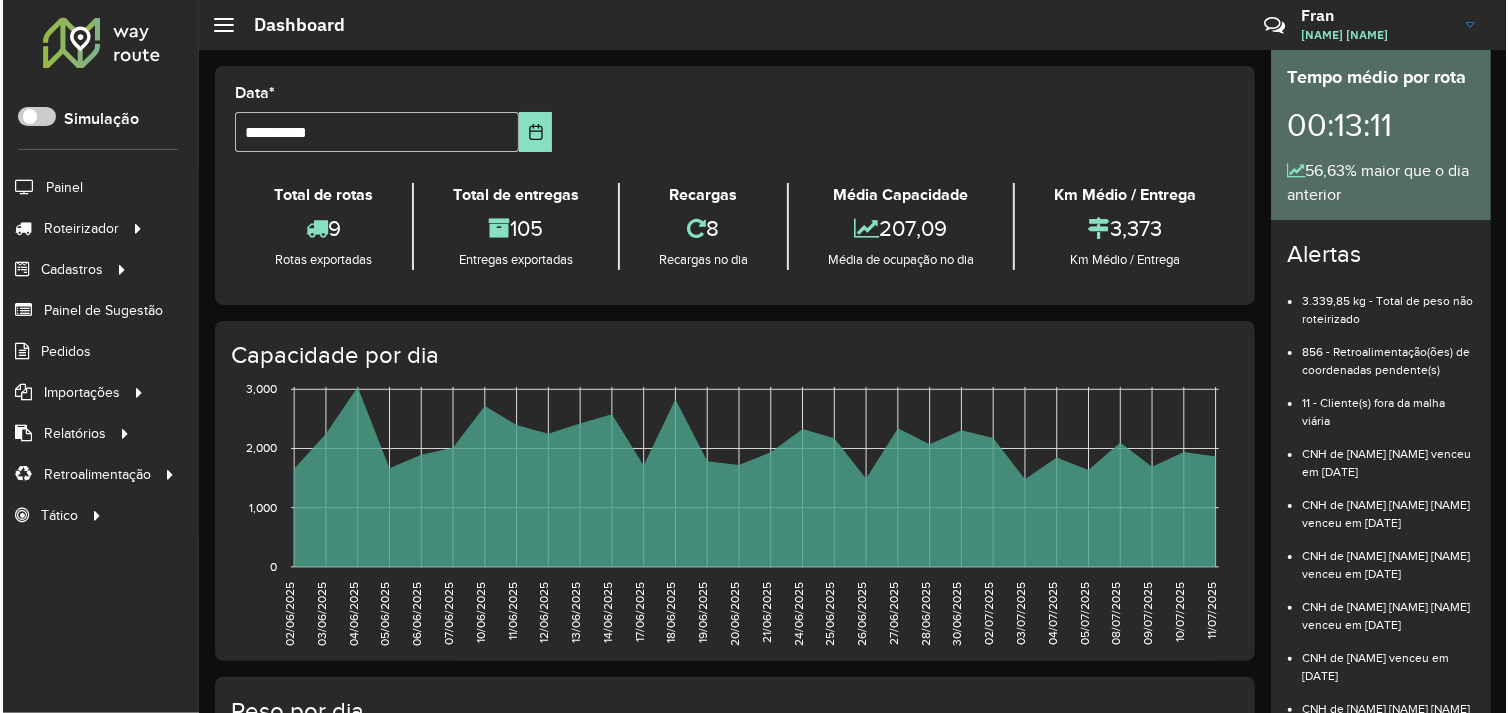 scroll, scrollTop: 0, scrollLeft: 0, axis: both 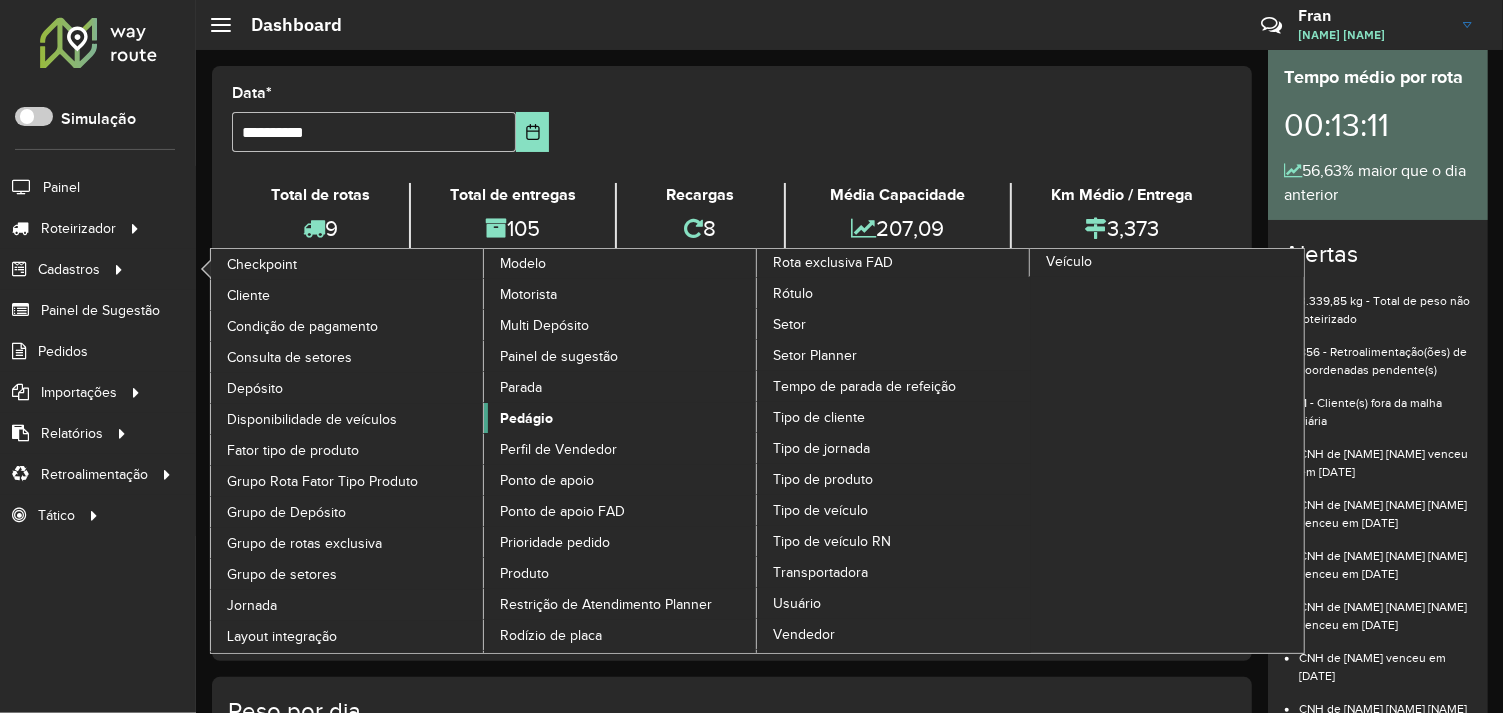 drag, startPoint x: 516, startPoint y: 434, endPoint x: 722, endPoint y: 446, distance: 206.34921 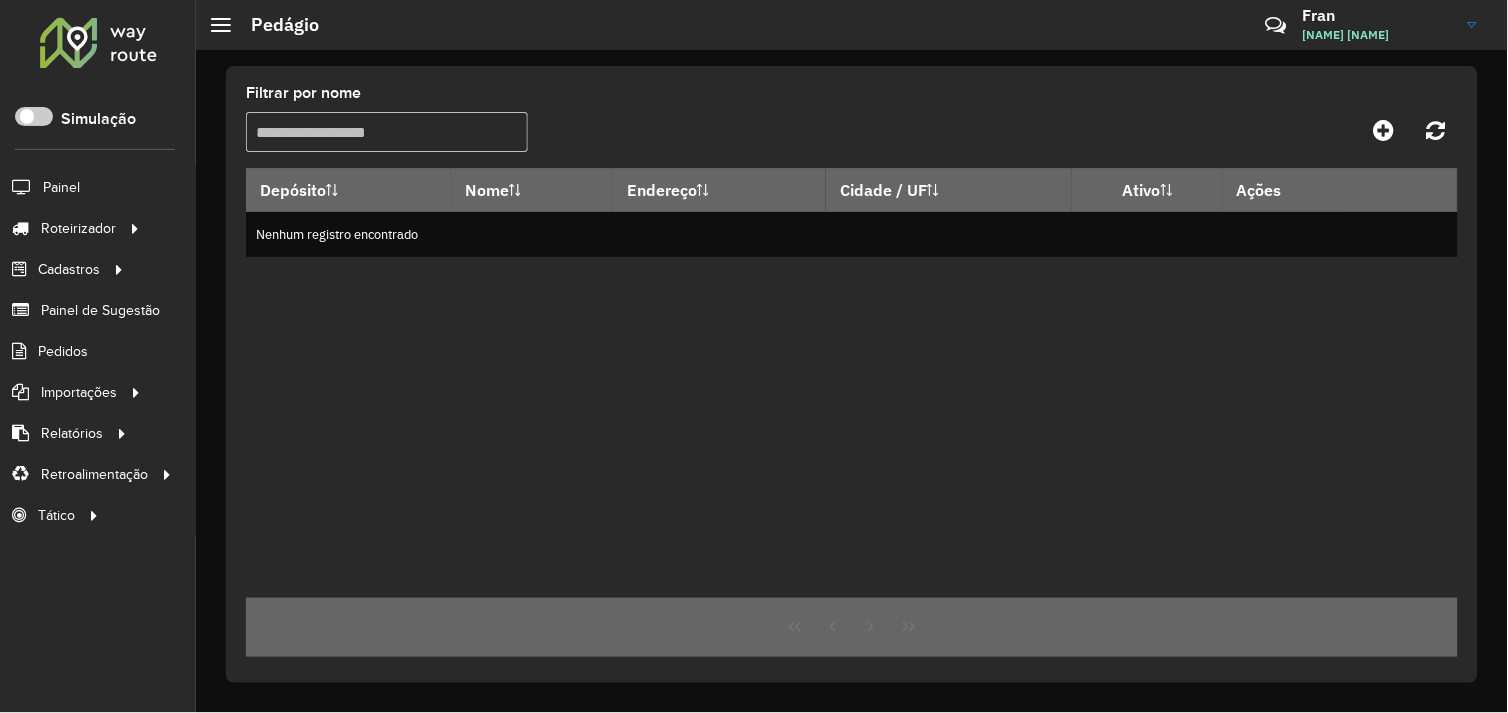 click on "Painel" 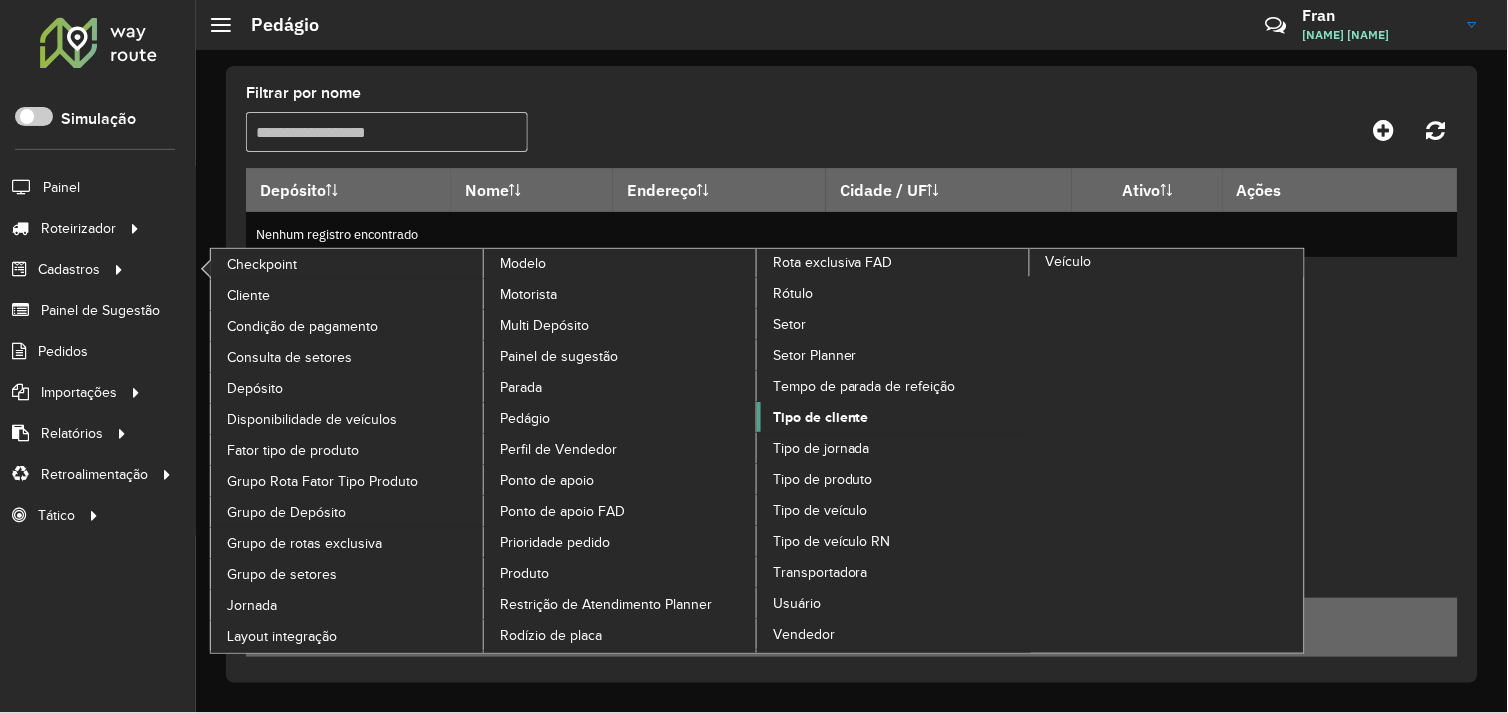 click on "Tipo de cliente" 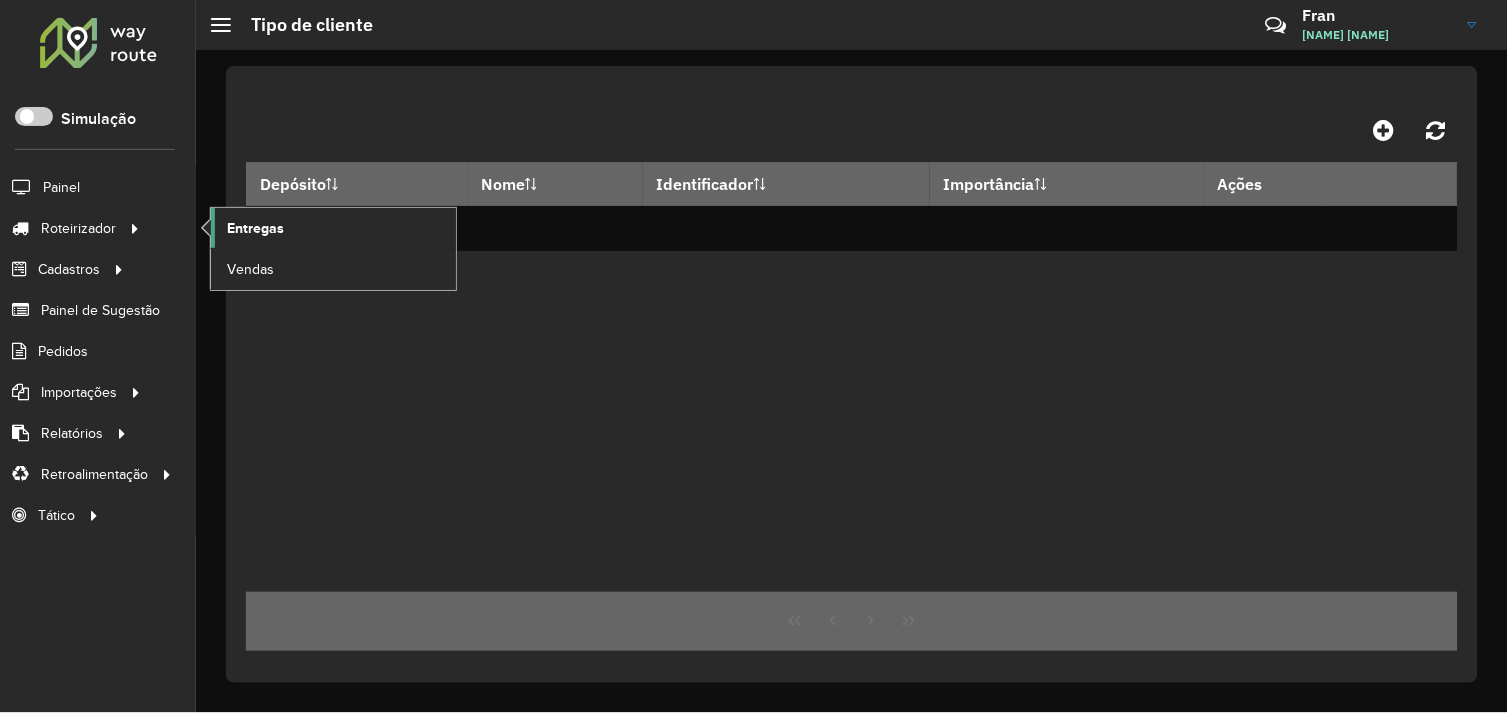 click on "Entregas" 